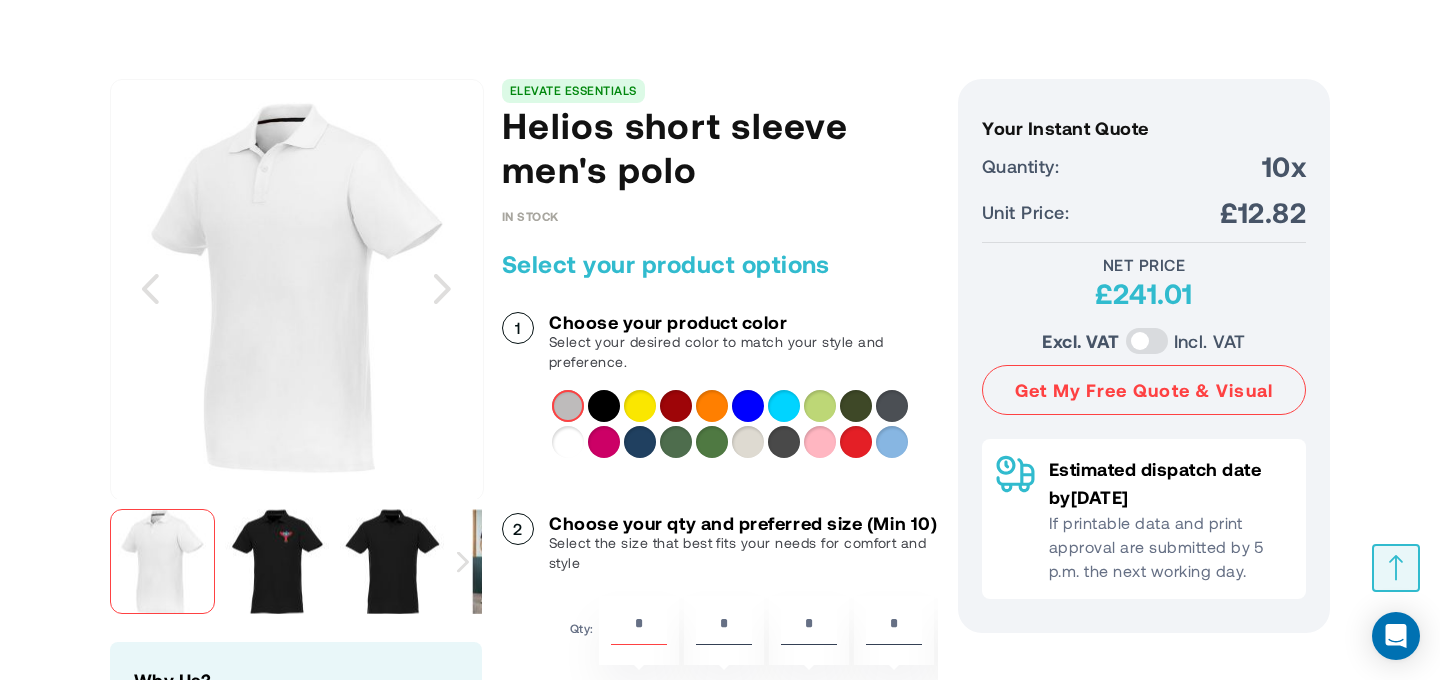 scroll, scrollTop: 194, scrollLeft: 0, axis: vertical 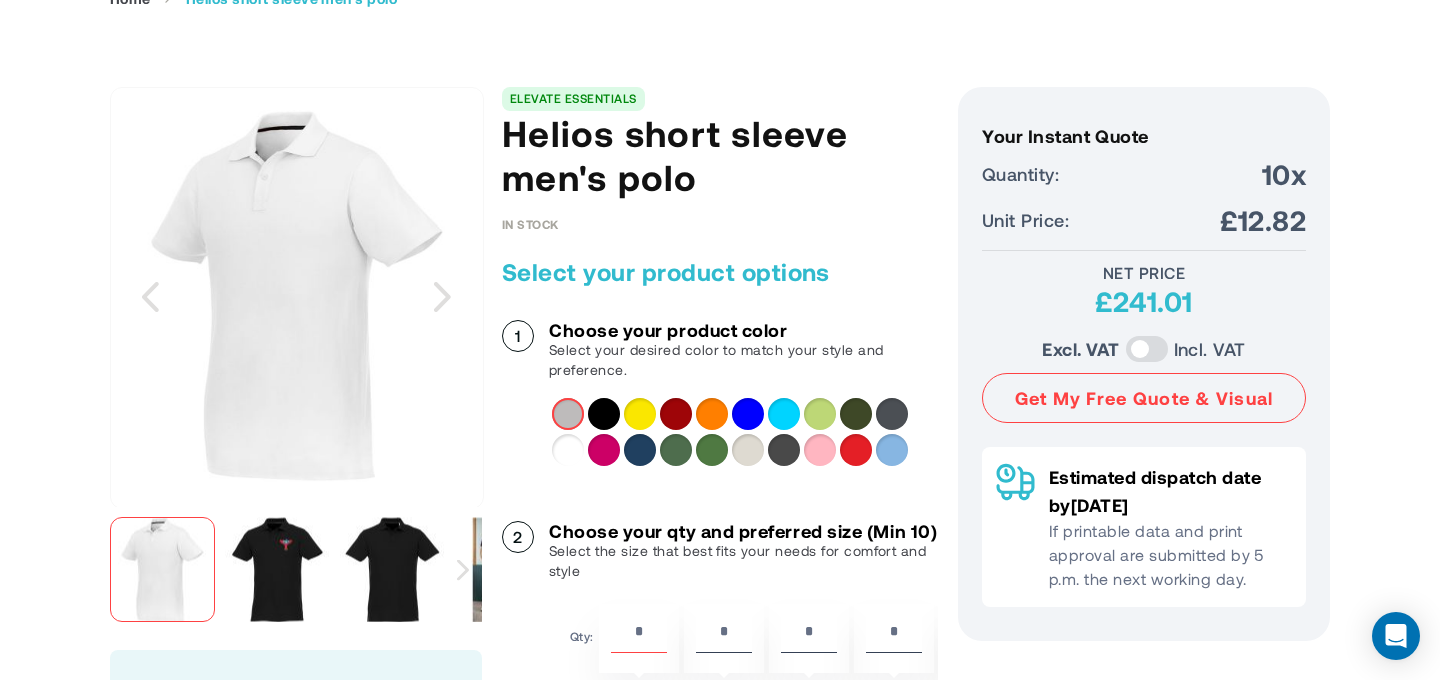 click at bounding box center [277, 569] 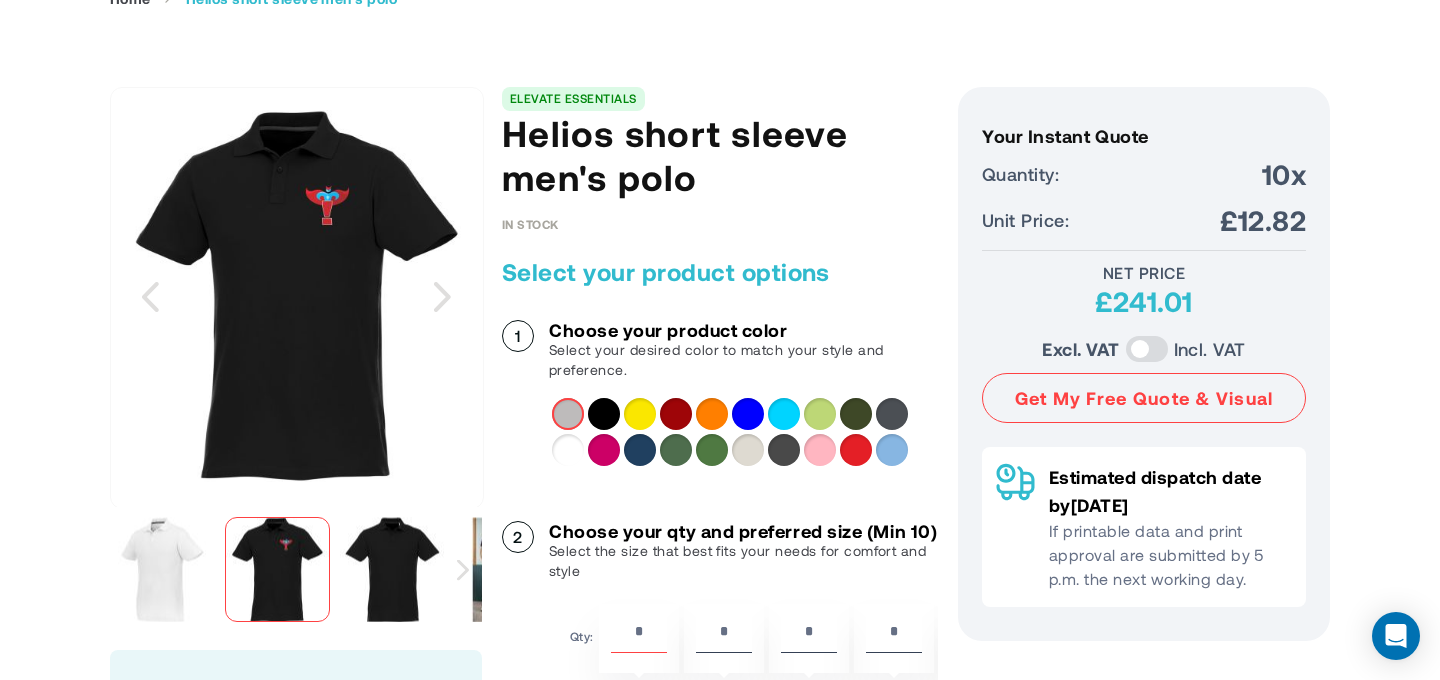 click at bounding box center [392, 569] 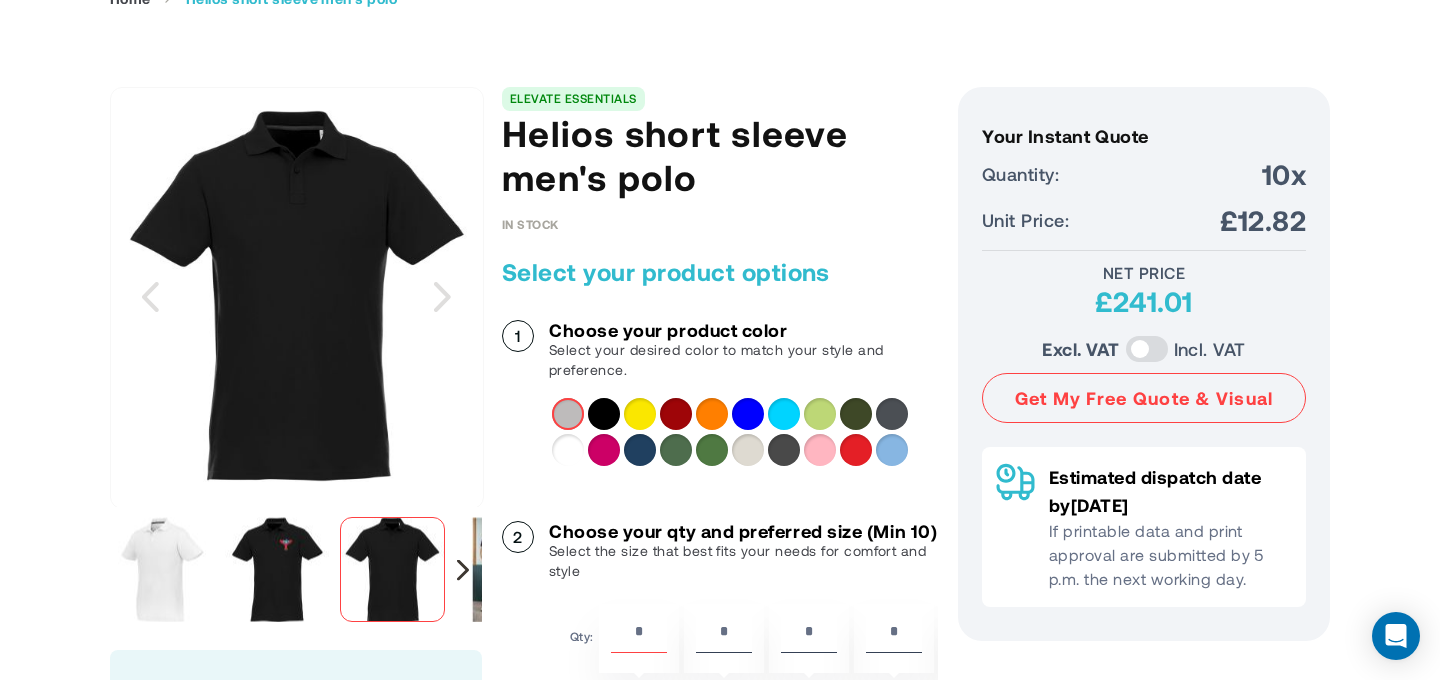 click at bounding box center (463, 569) 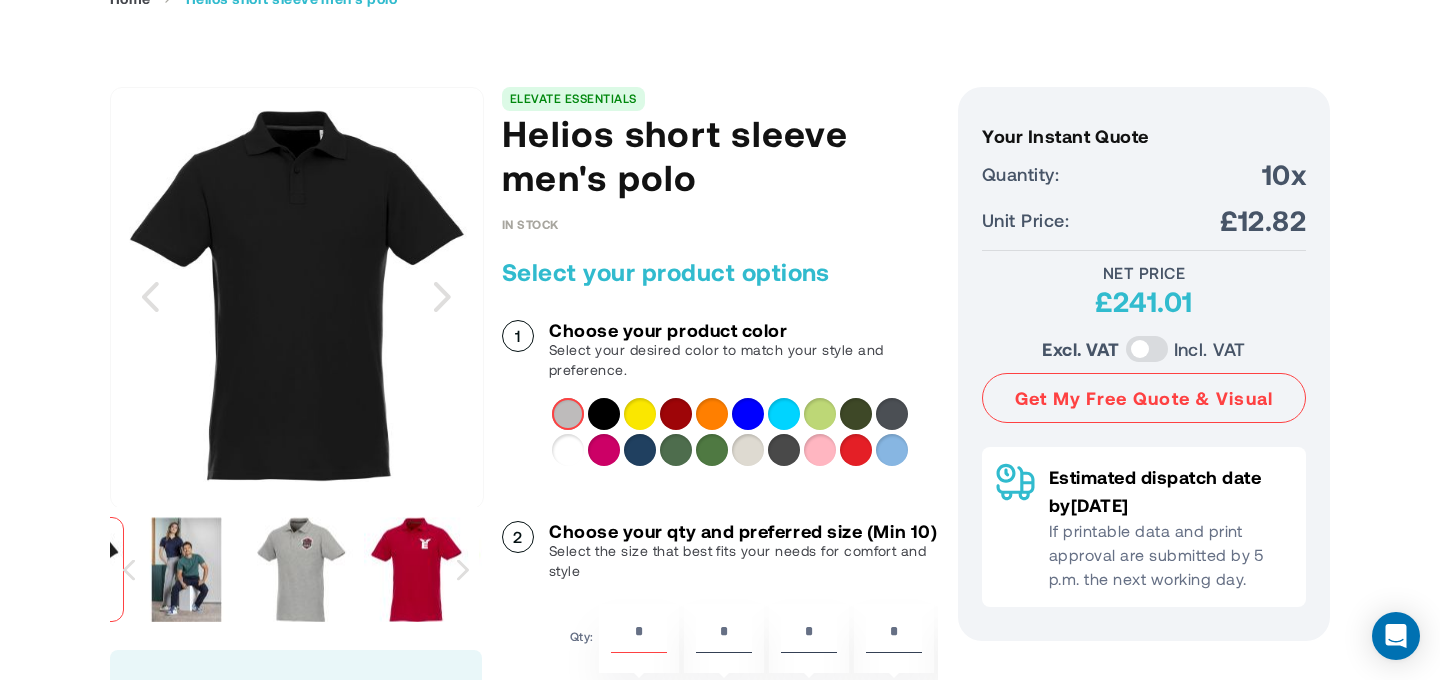 click at bounding box center [186, 569] 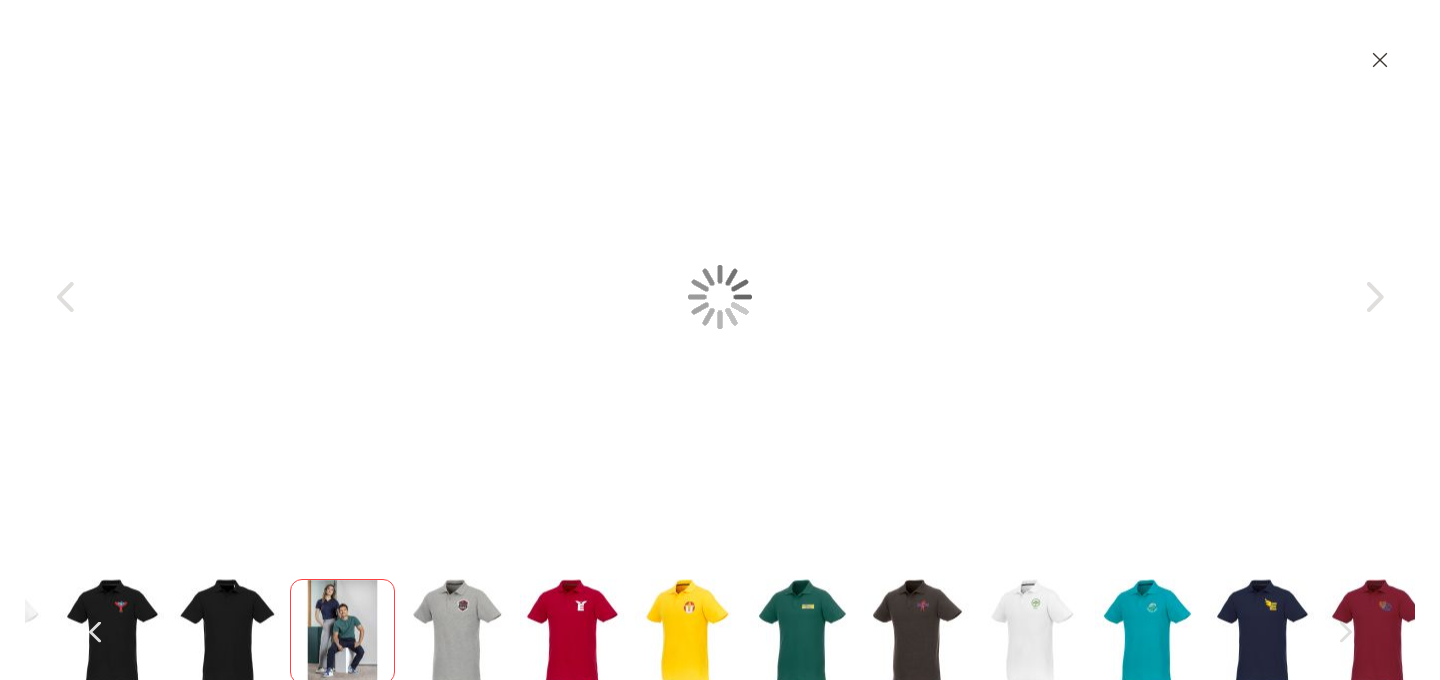 scroll, scrollTop: 0, scrollLeft: 0, axis: both 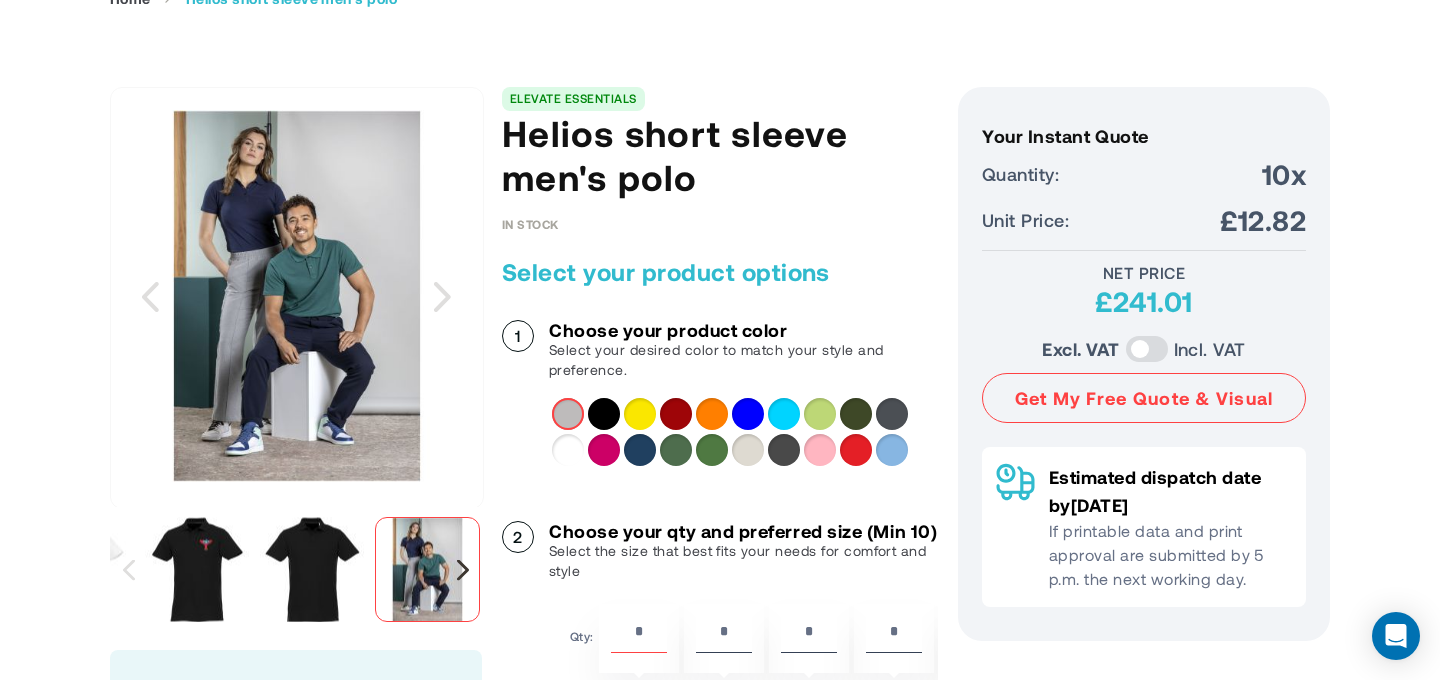 click at bounding box center [463, 569] 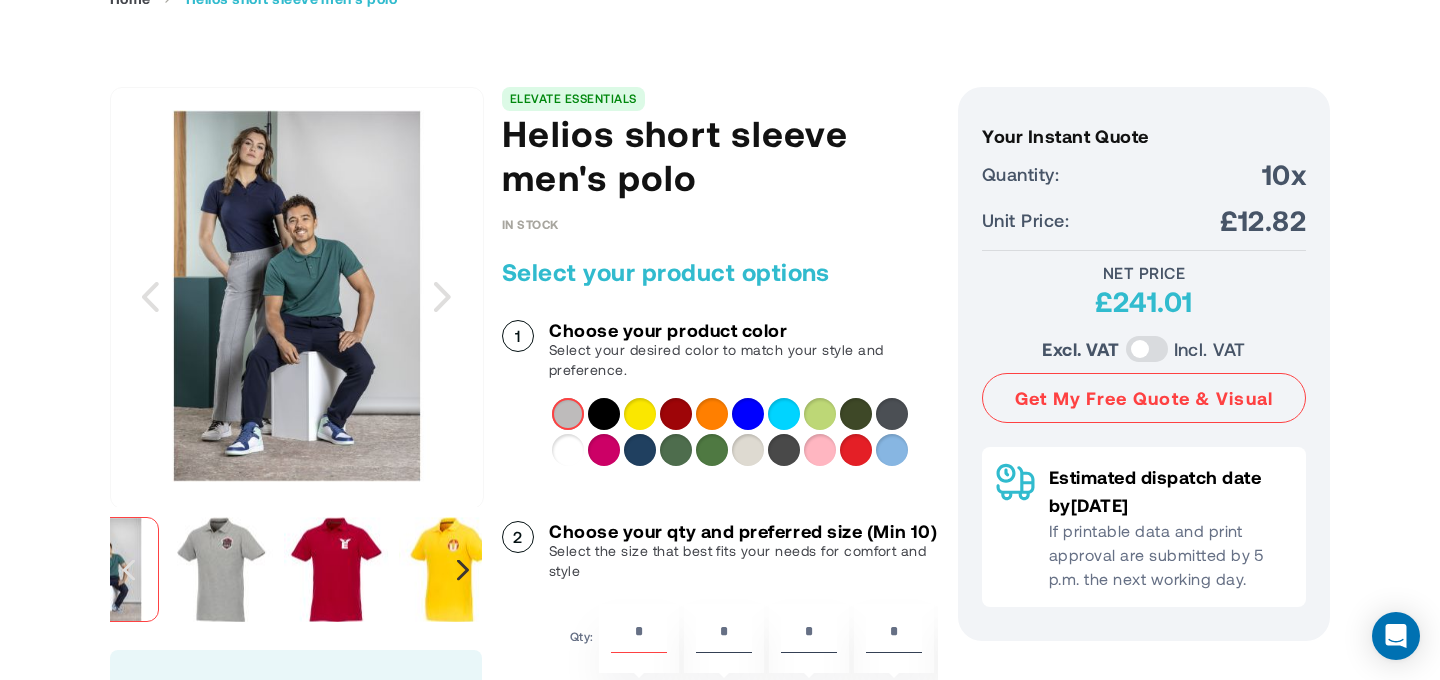 click at bounding box center [463, 569] 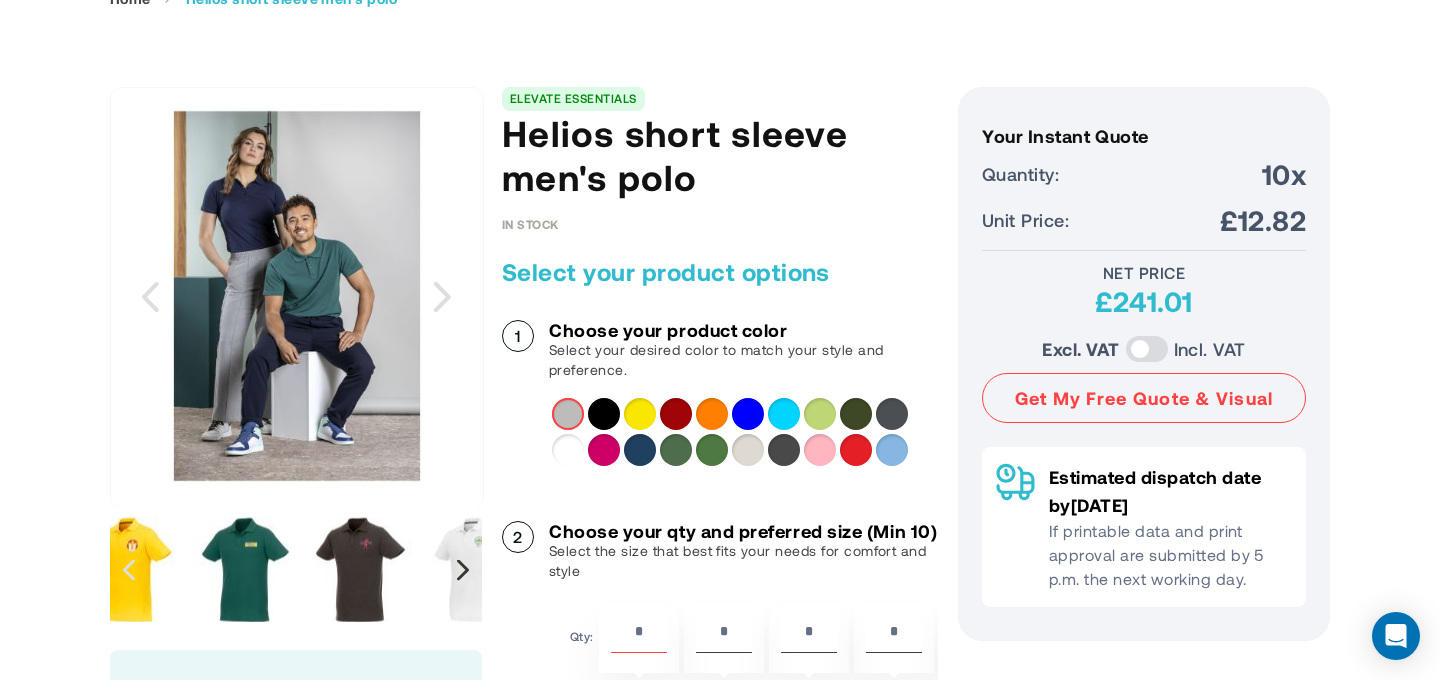 click at bounding box center (463, 569) 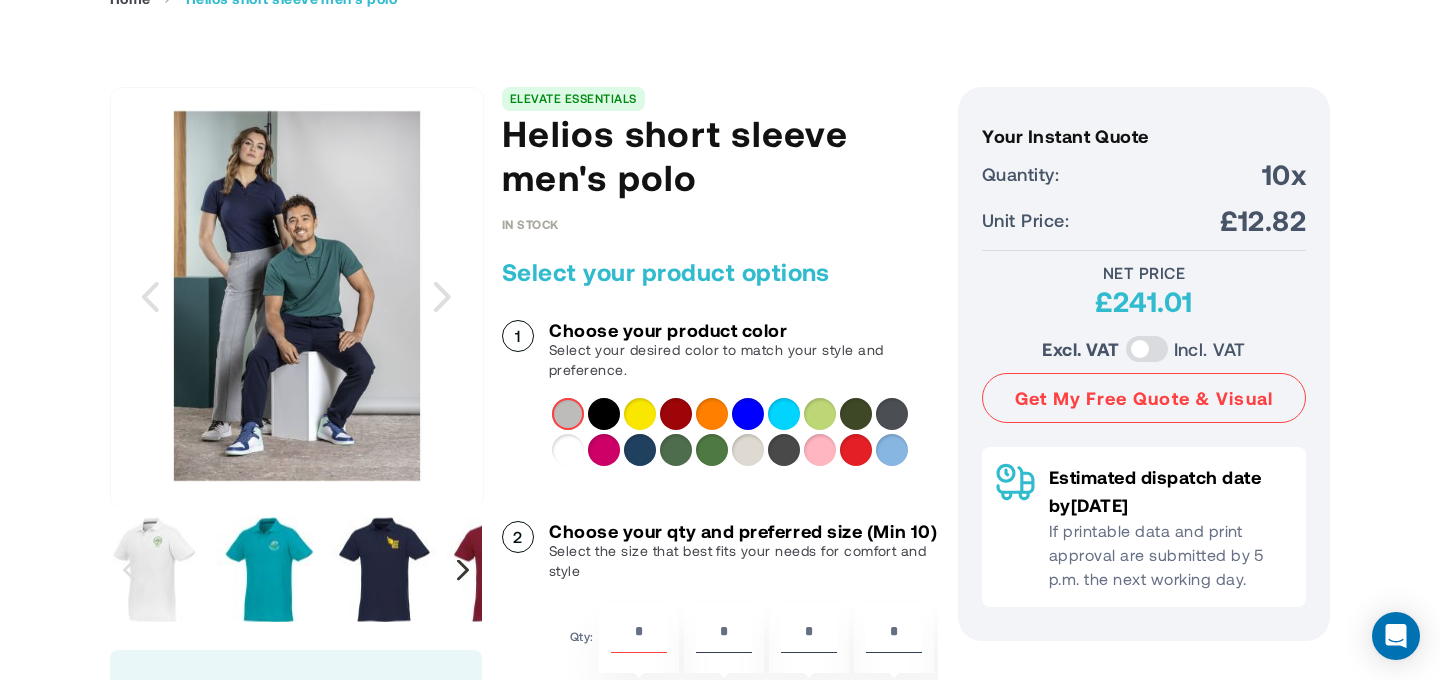 click at bounding box center (463, 569) 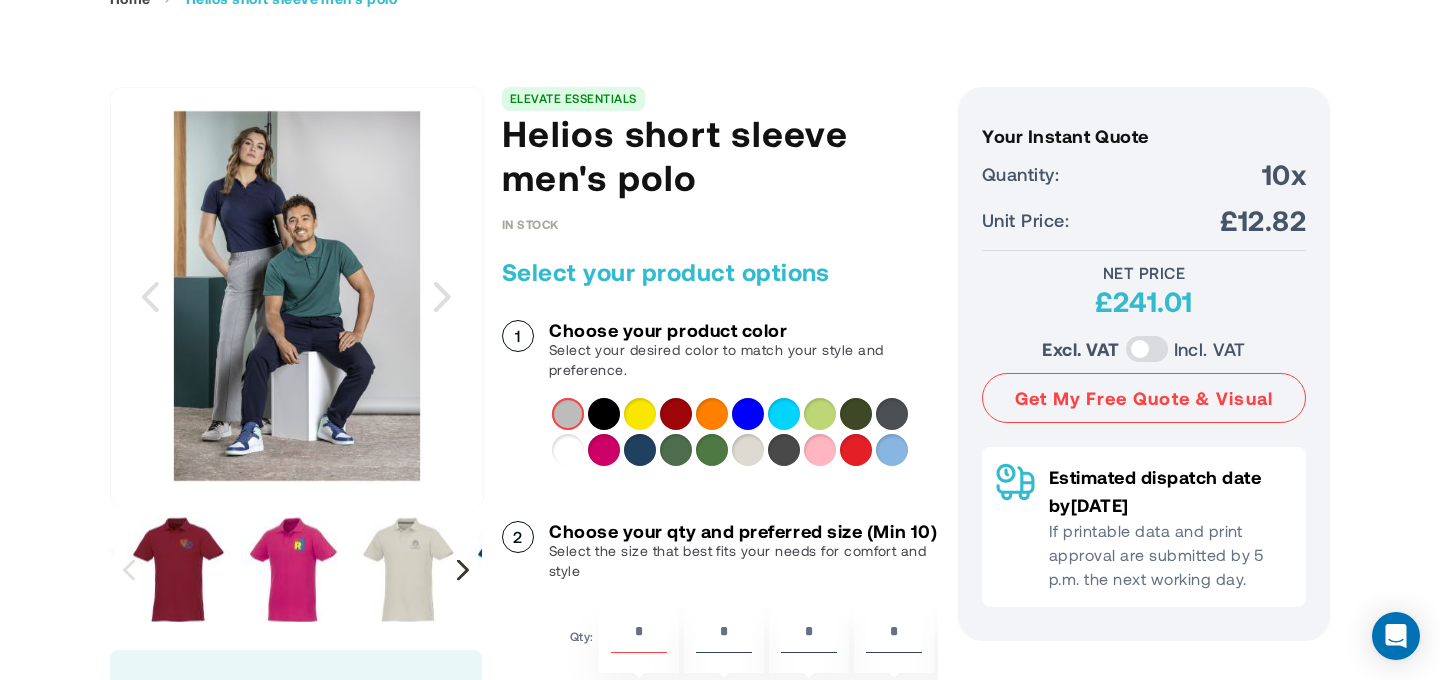 click at bounding box center [463, 569] 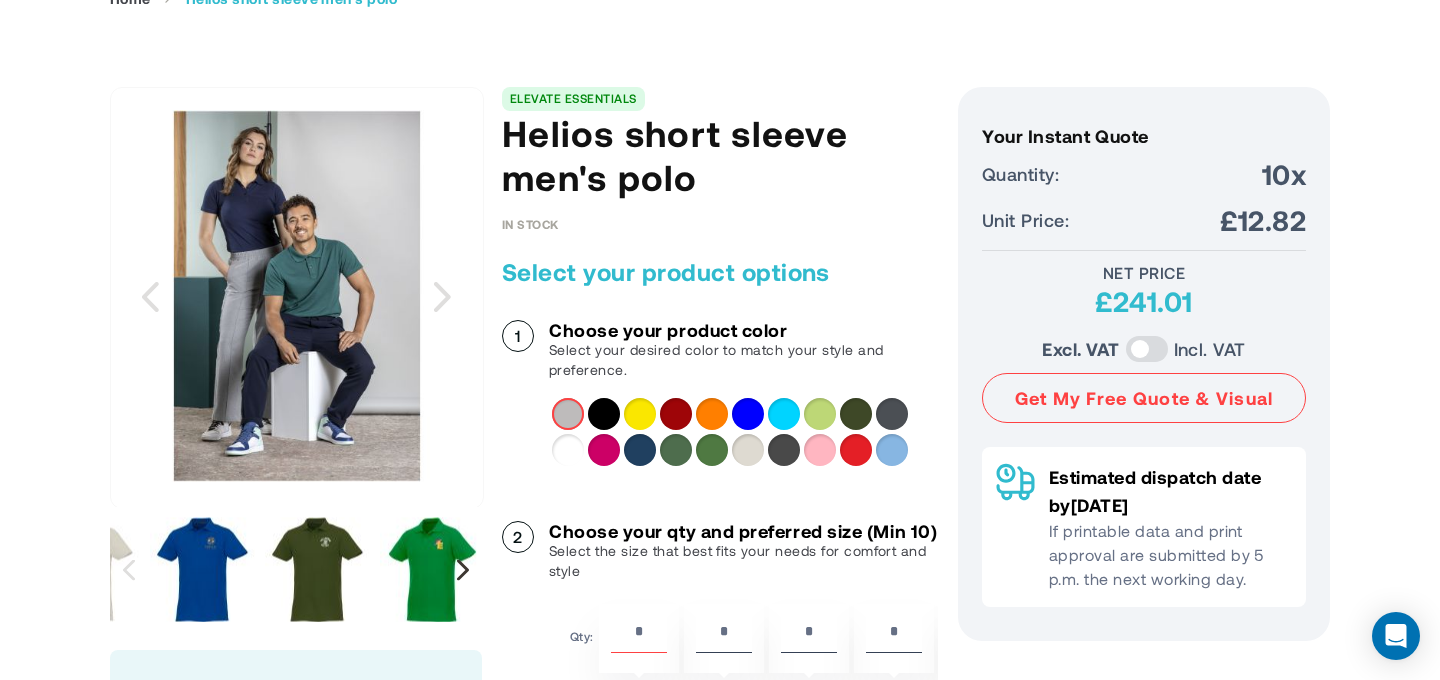 click at bounding box center [463, 569] 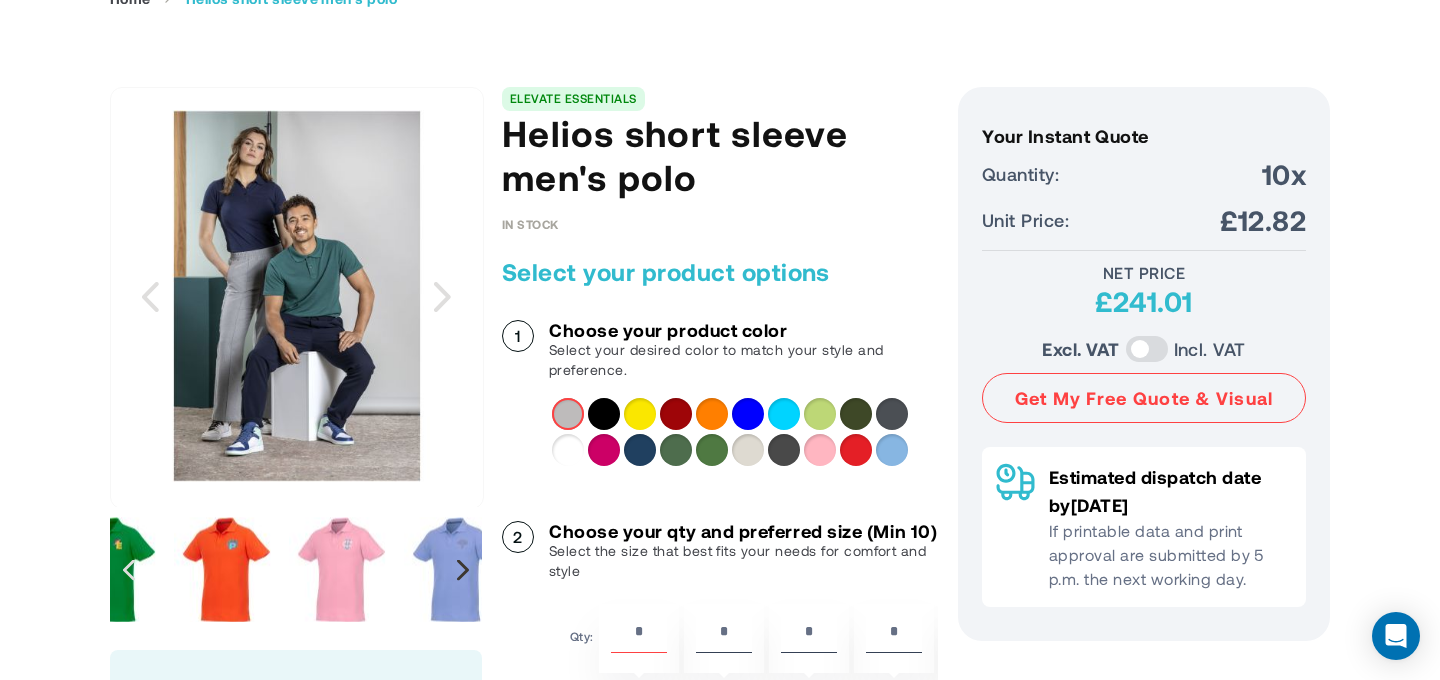 click at bounding box center [463, 569] 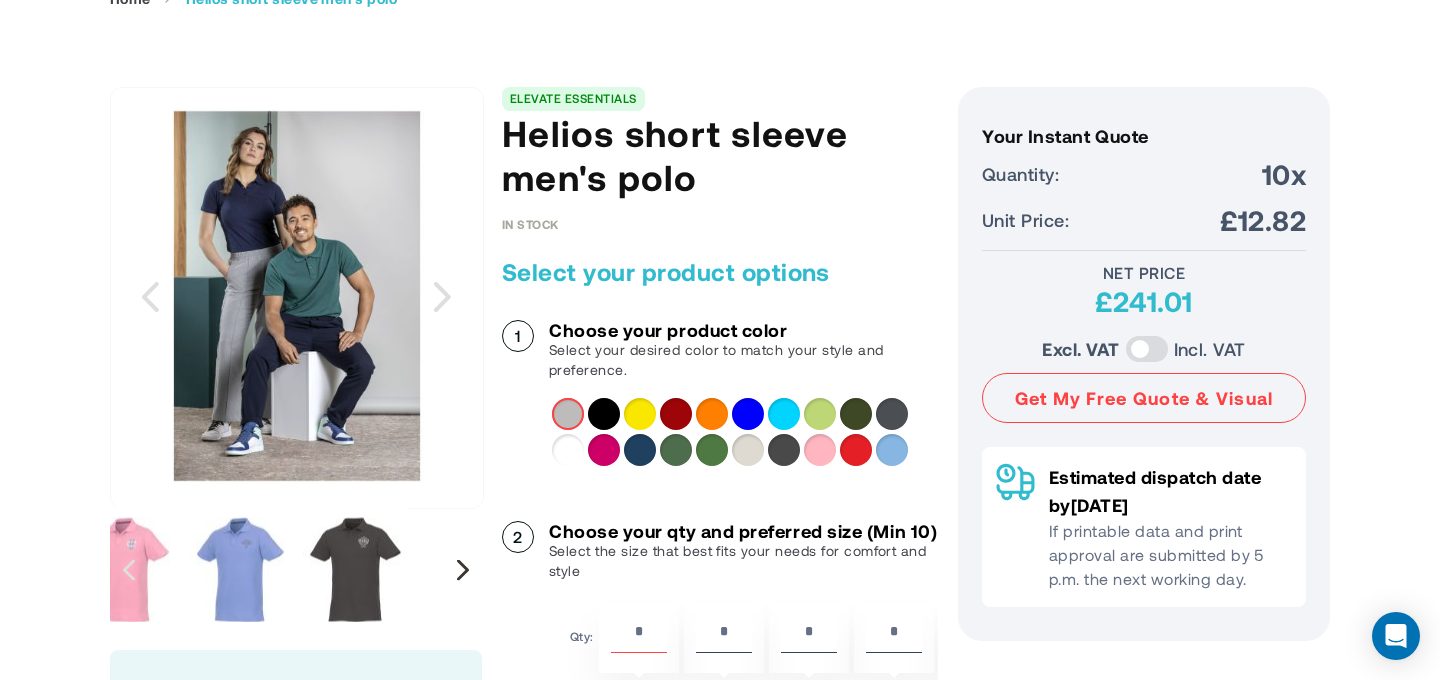 click at bounding box center [463, 569] 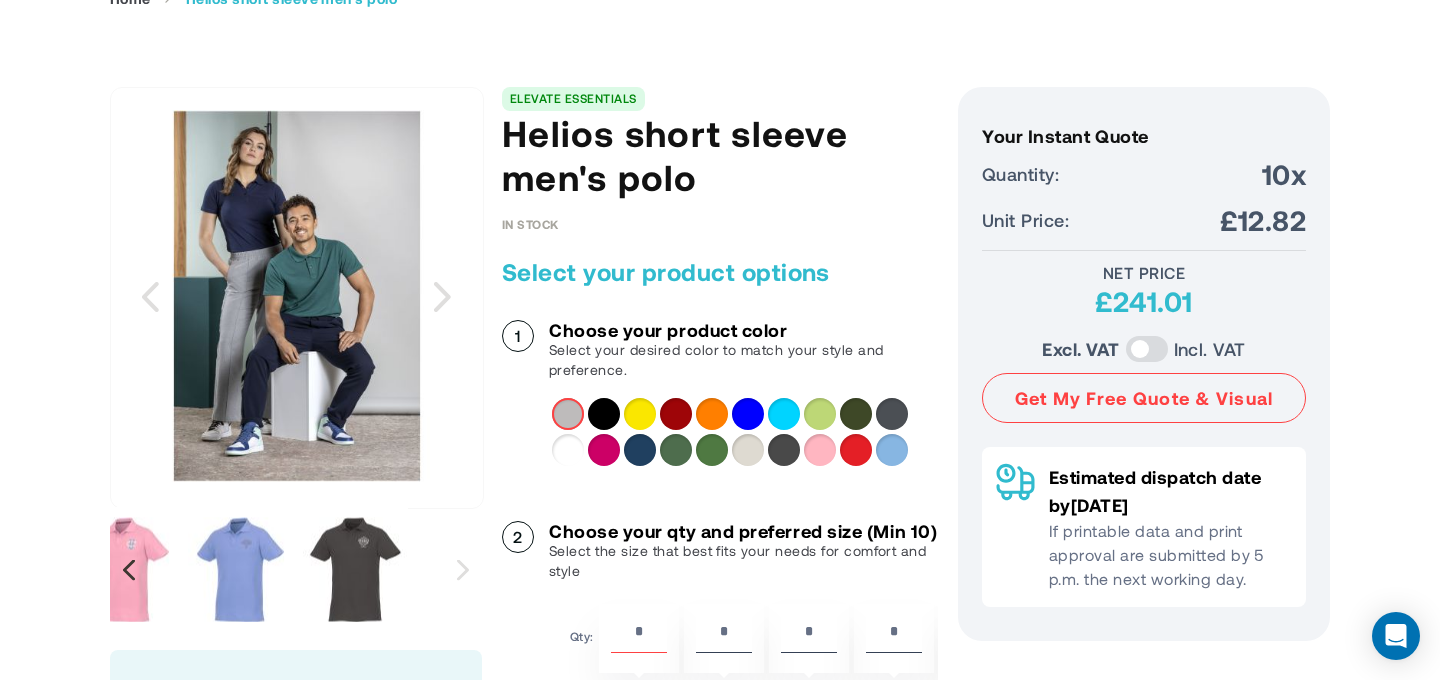 click at bounding box center [129, 569] 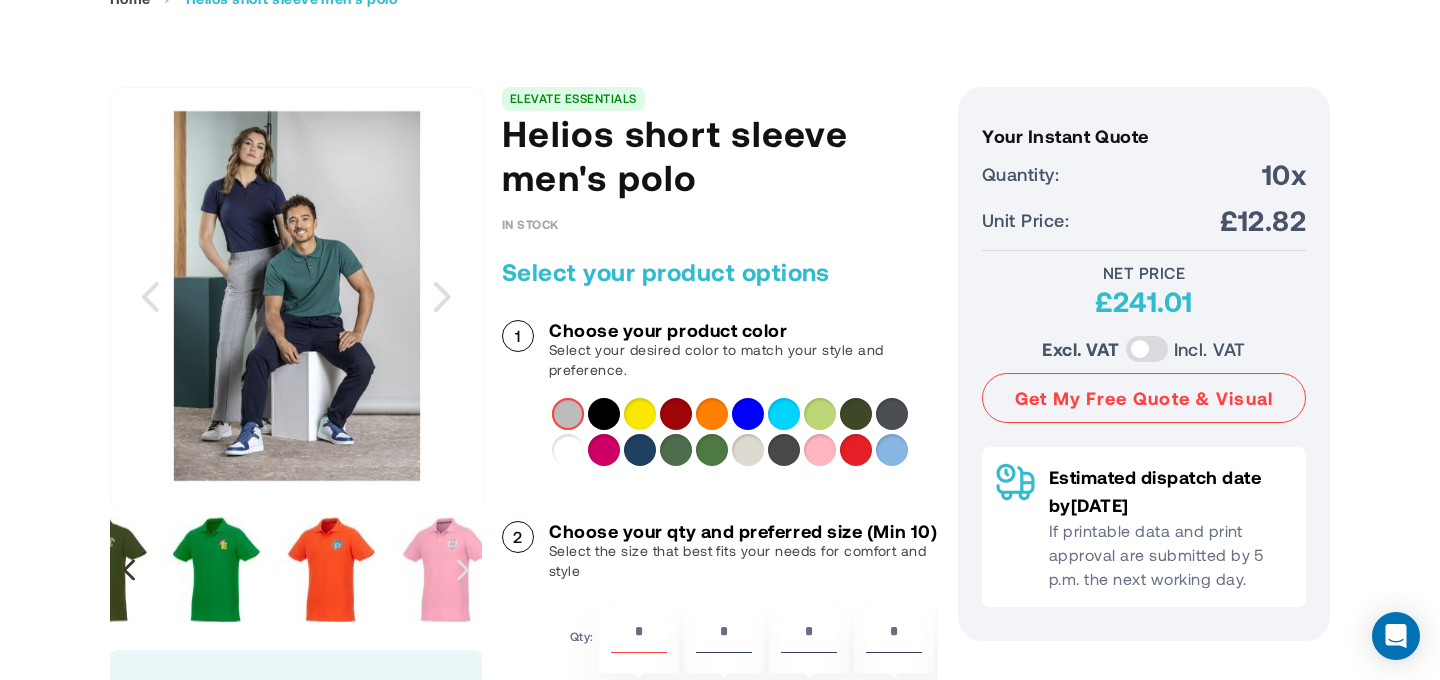 click at bounding box center (129, 569) 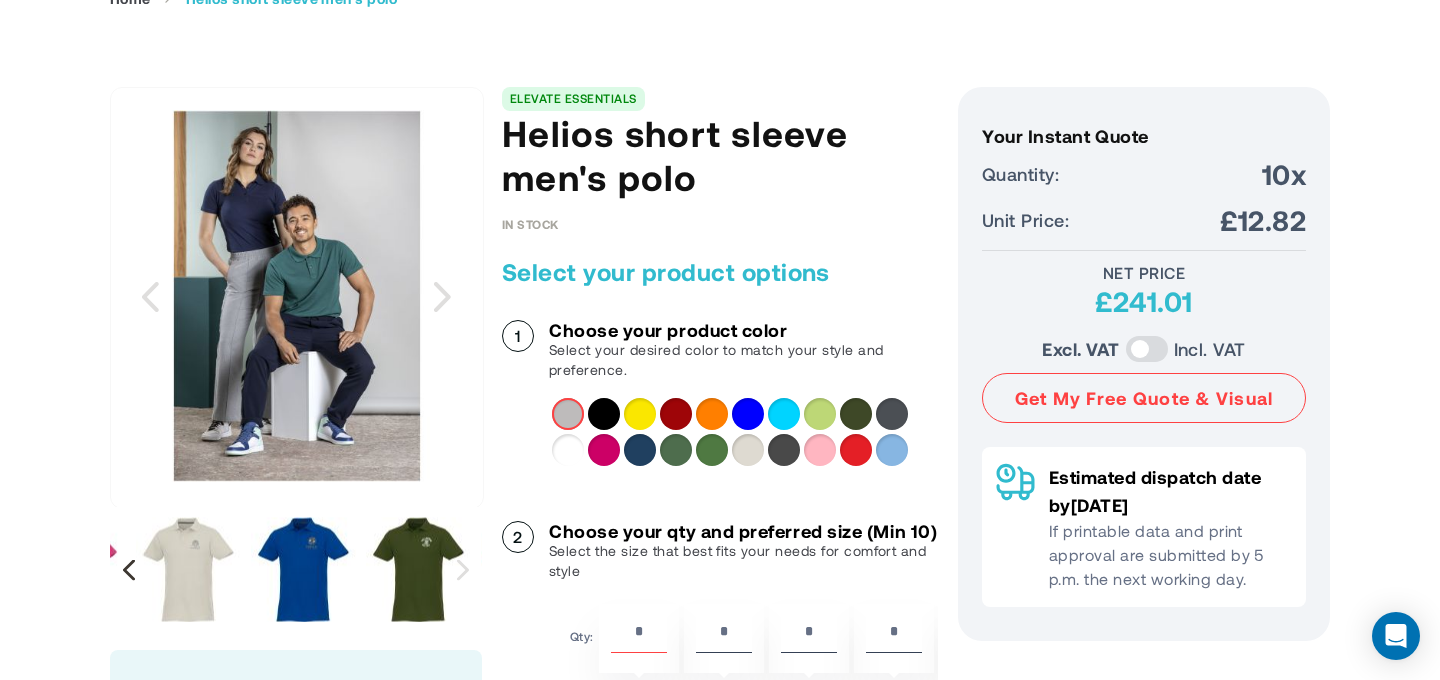 click at bounding box center [129, 569] 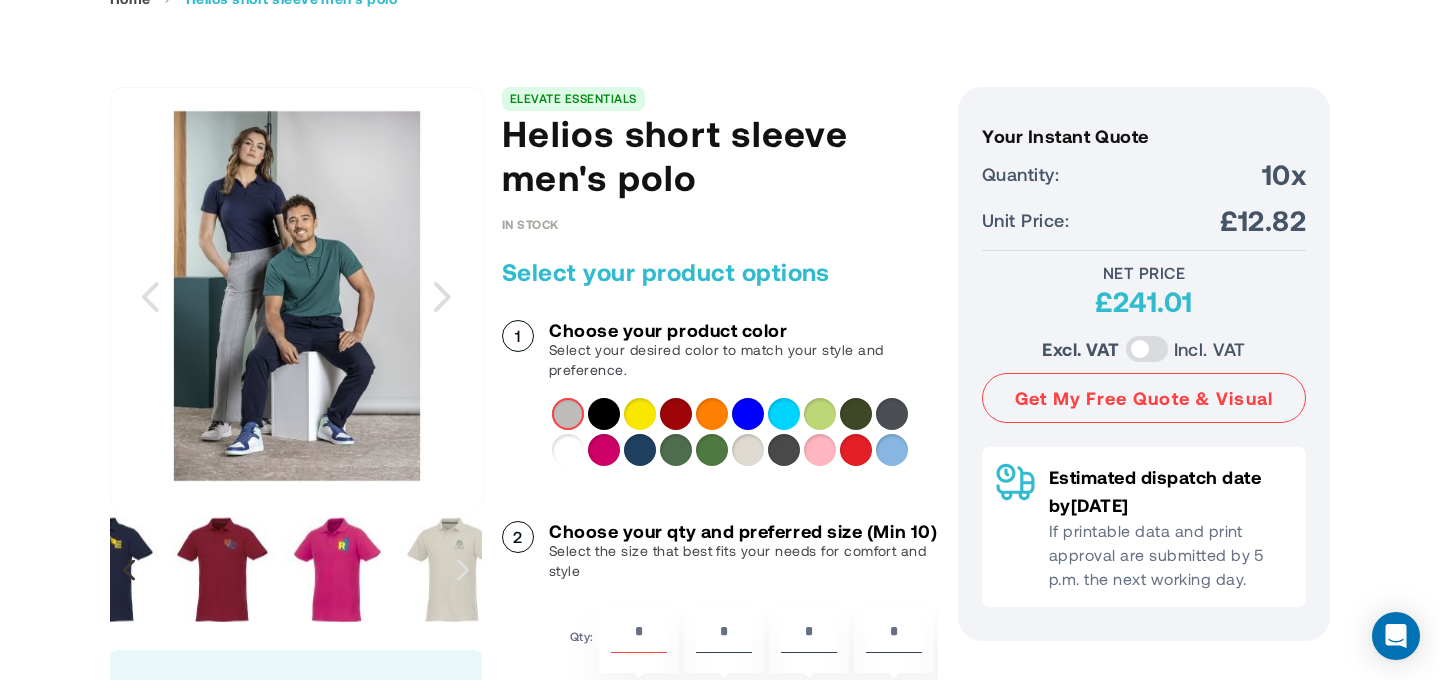 click at bounding box center [129, 569] 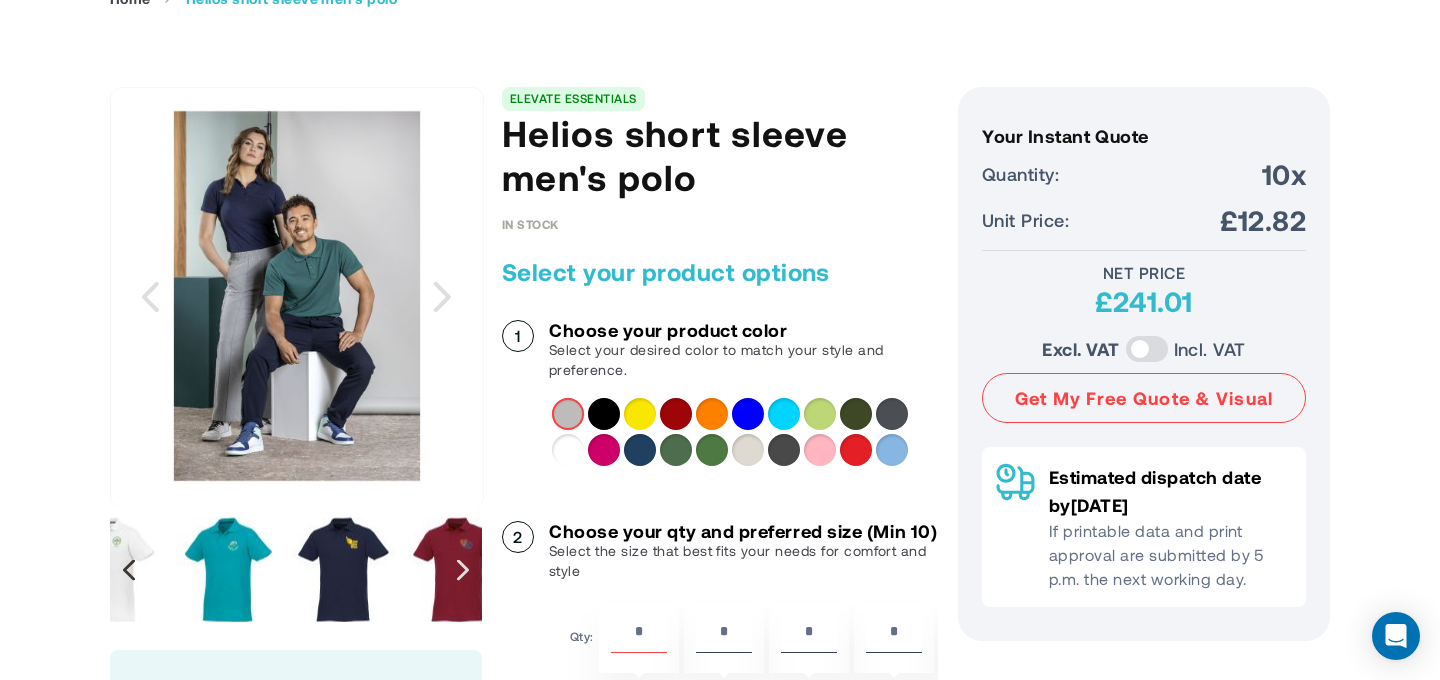 click at bounding box center (129, 569) 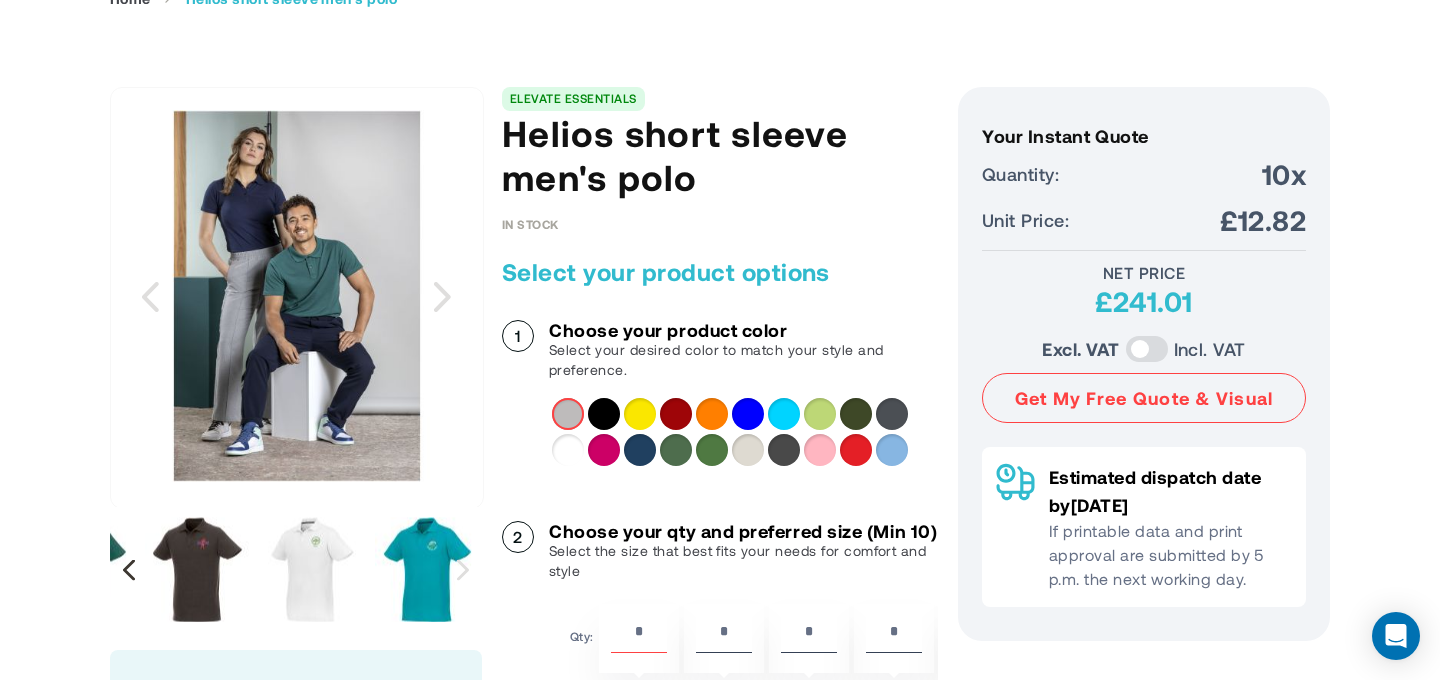 click at bounding box center (129, 569) 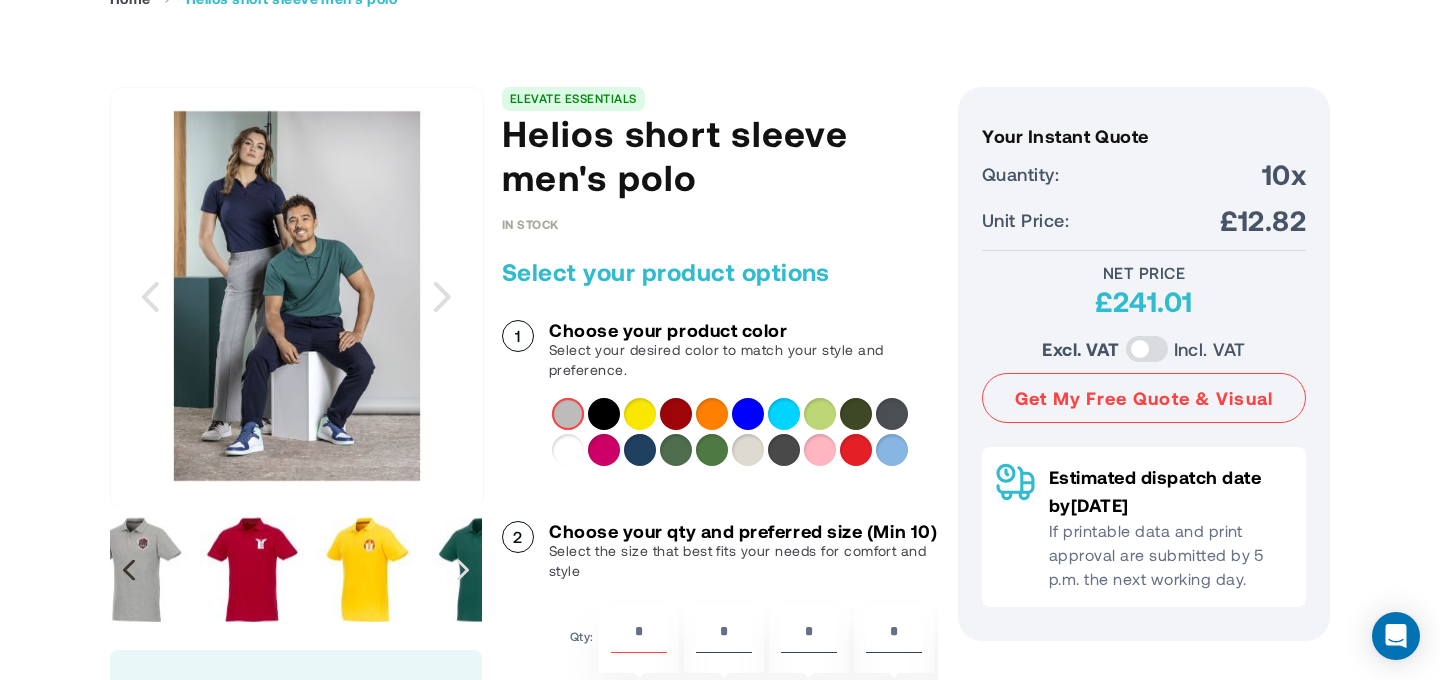click at bounding box center [129, 569] 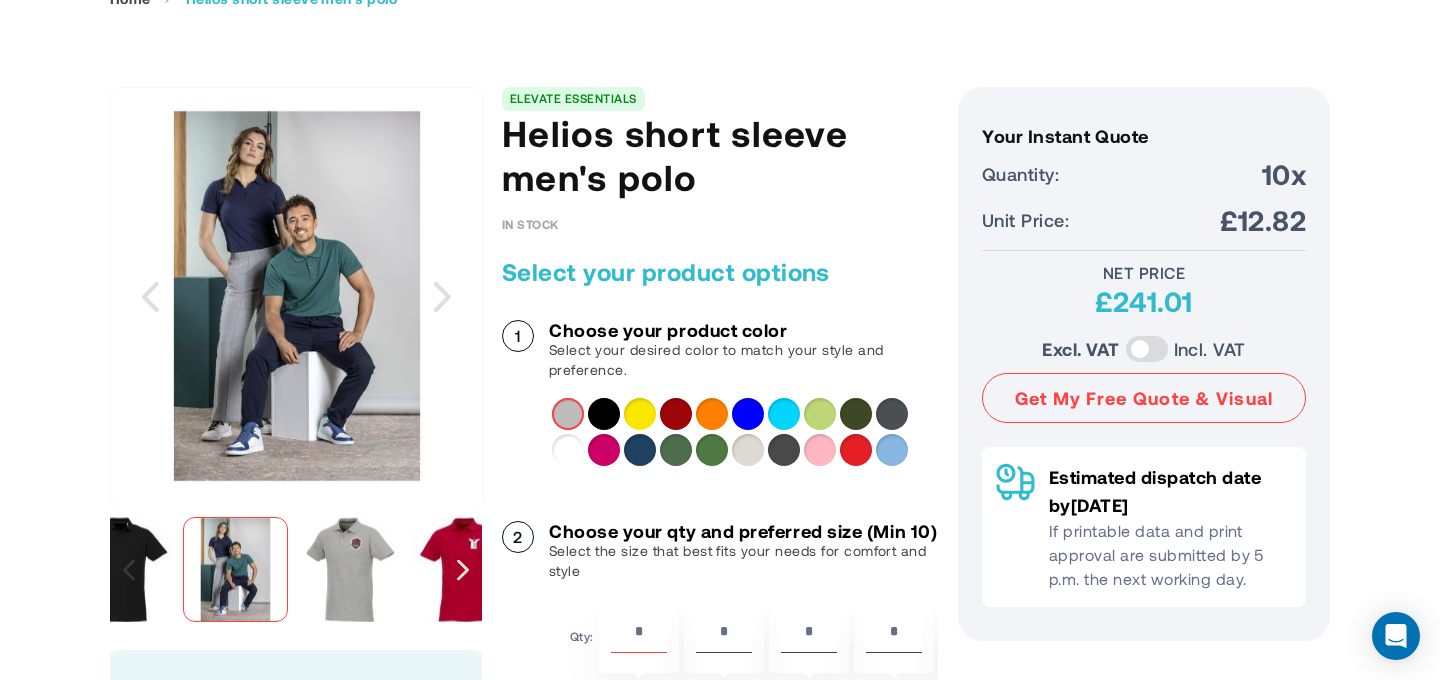 click at bounding box center (129, 569) 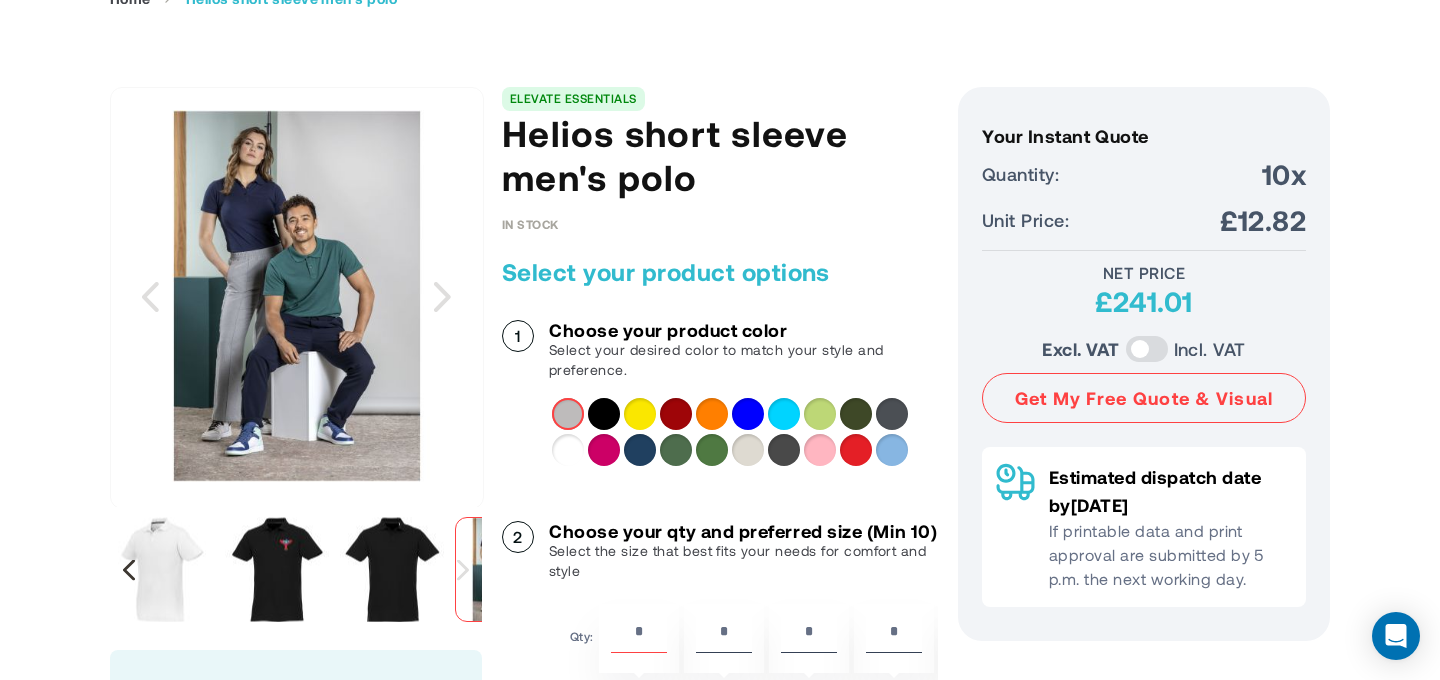 click at bounding box center [129, 569] 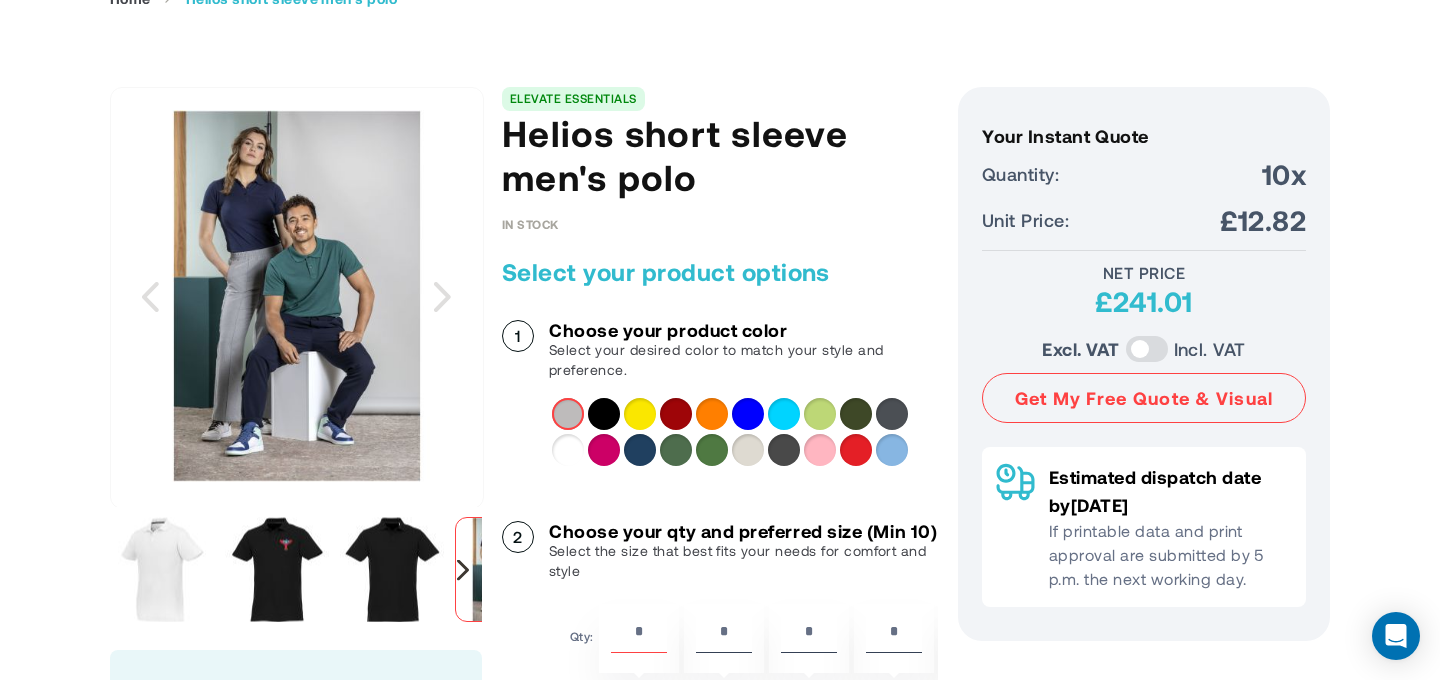 click at bounding box center [463, 569] 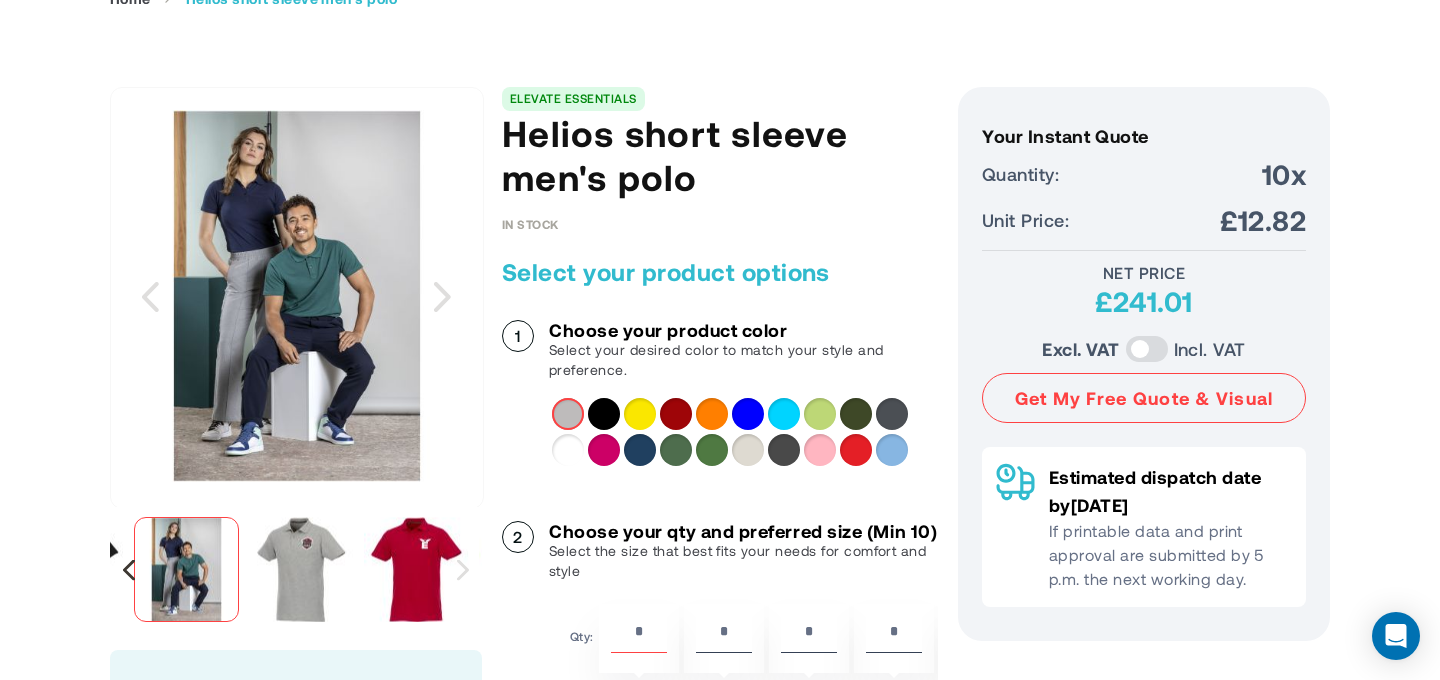 click at bounding box center (129, 569) 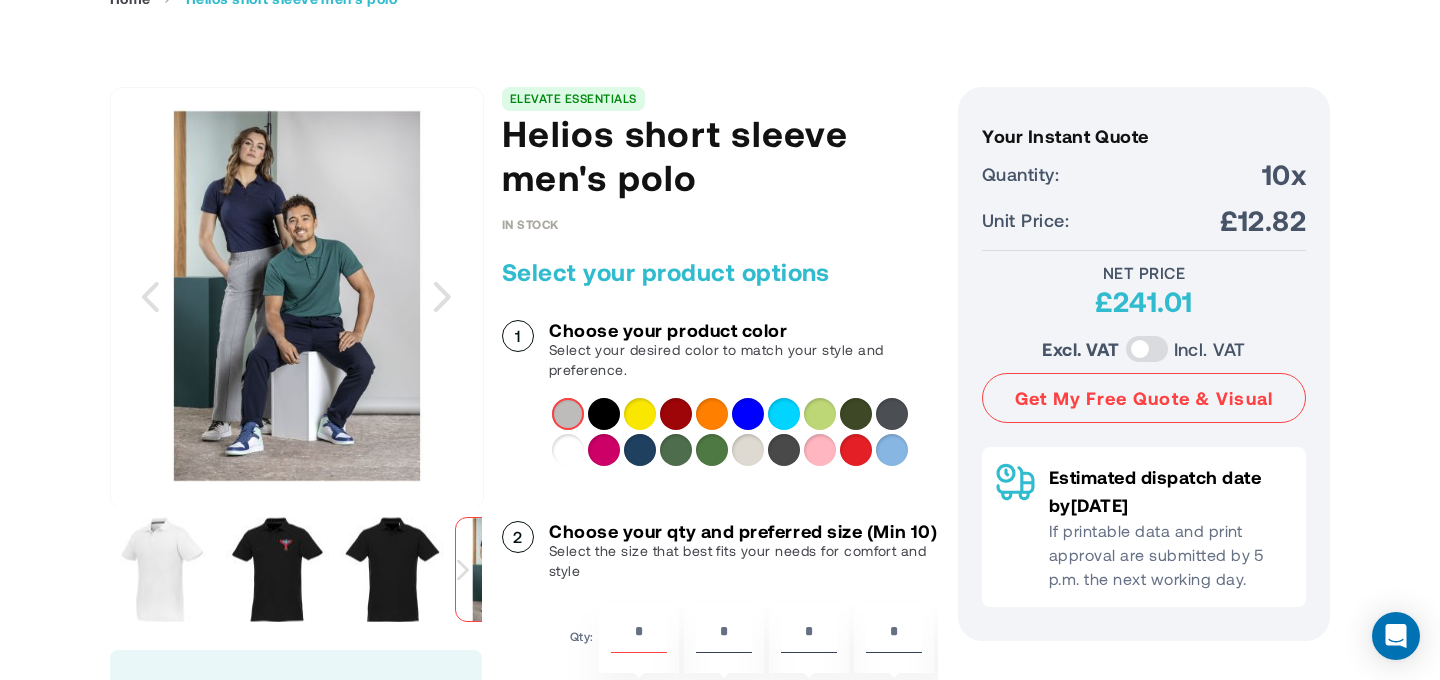 click at bounding box center (392, 569) 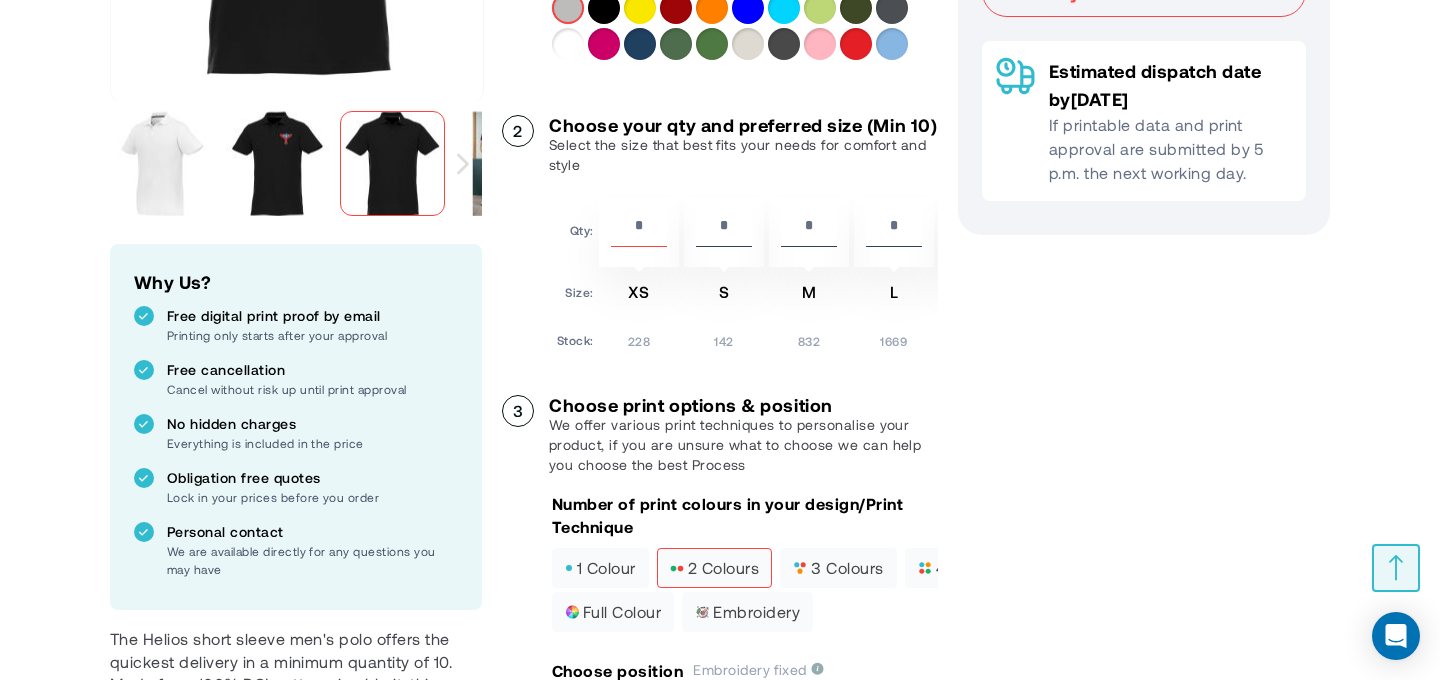 scroll, scrollTop: 599, scrollLeft: 0, axis: vertical 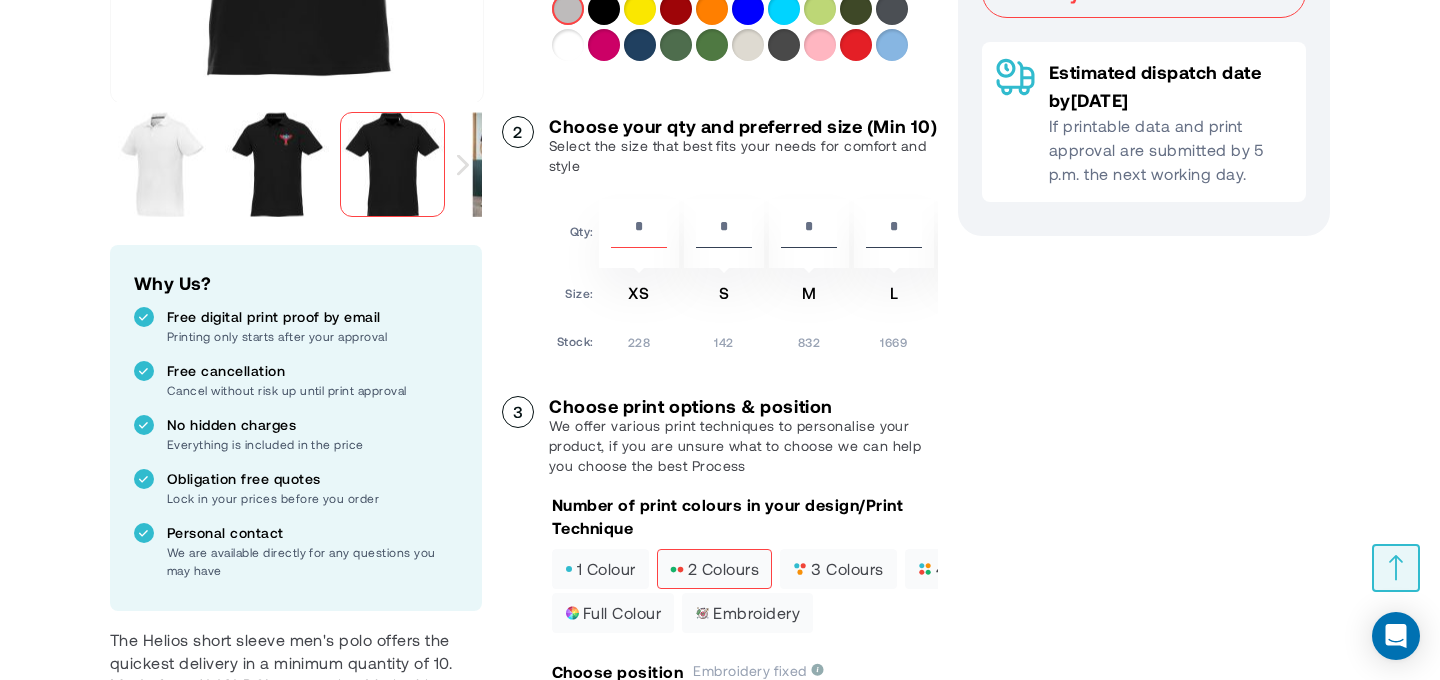 click on "XS" at bounding box center [639, 297] 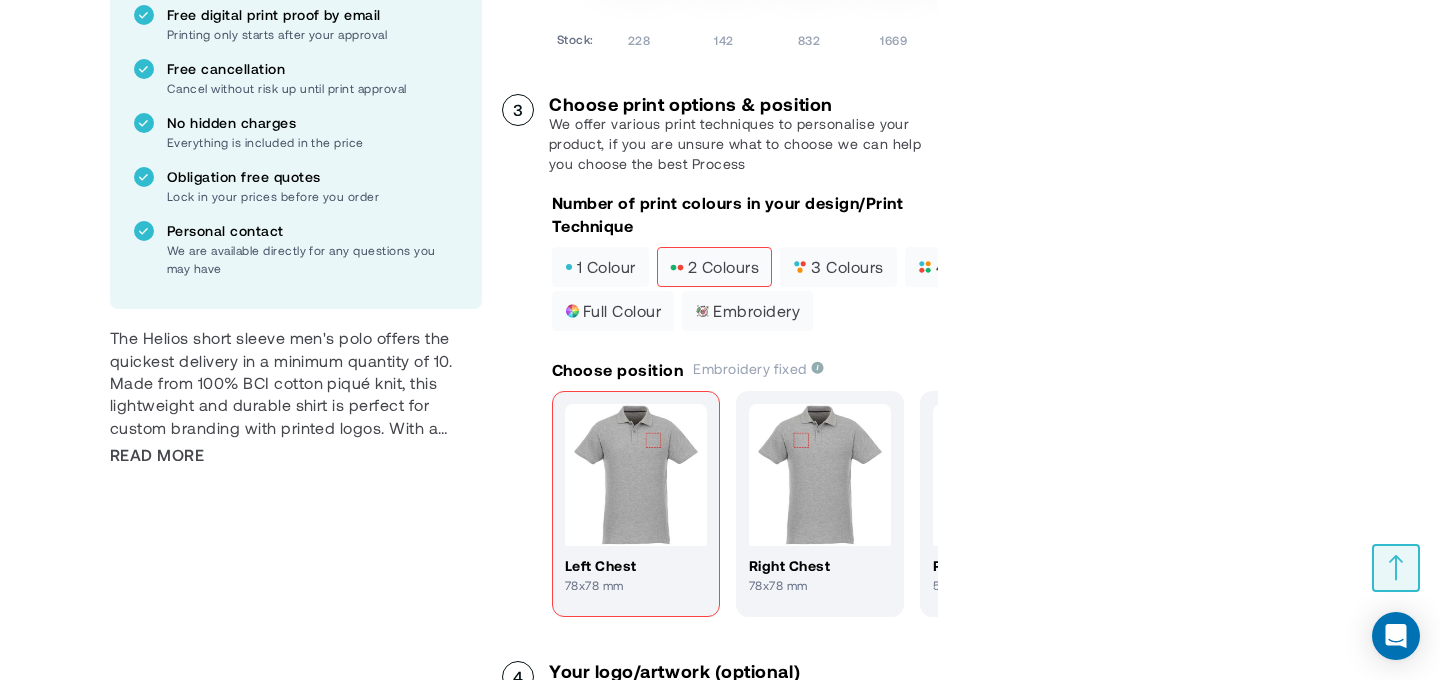 scroll, scrollTop: 928, scrollLeft: 0, axis: vertical 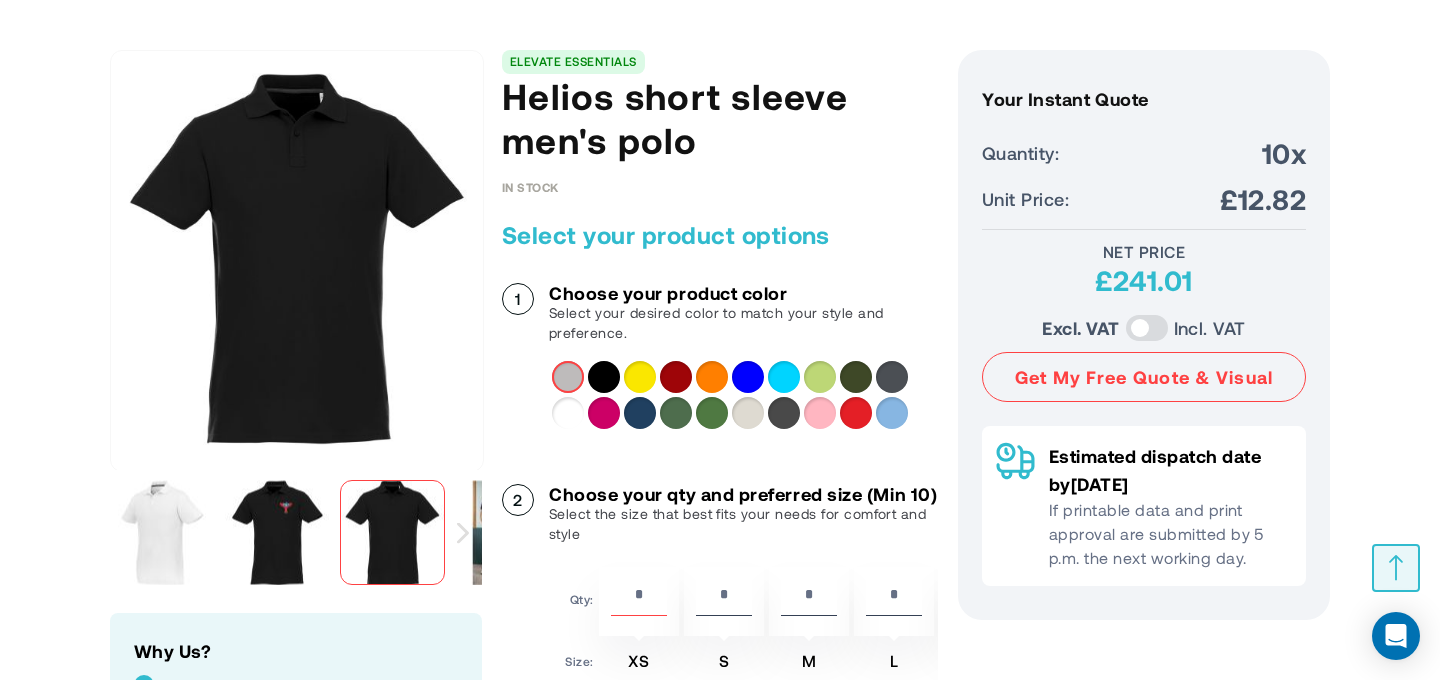 click at bounding box center [604, 377] 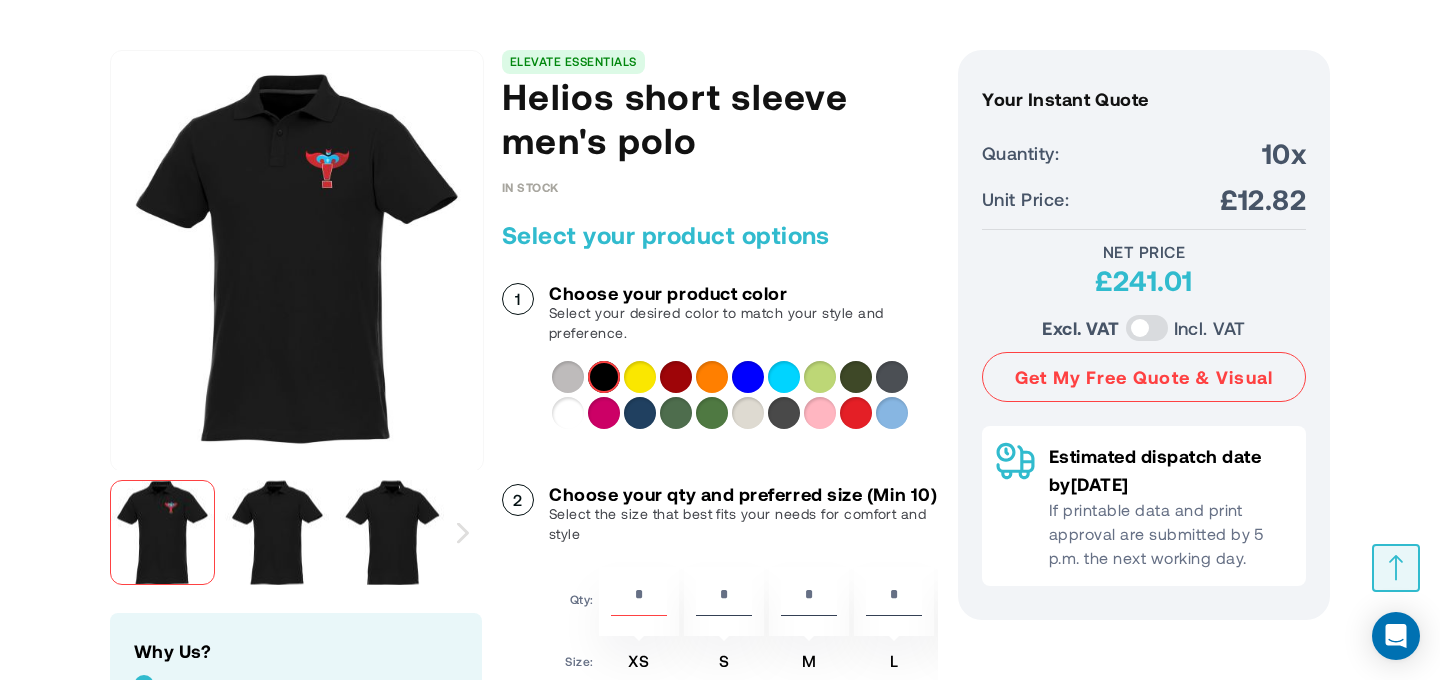 scroll, scrollTop: 238, scrollLeft: 0, axis: vertical 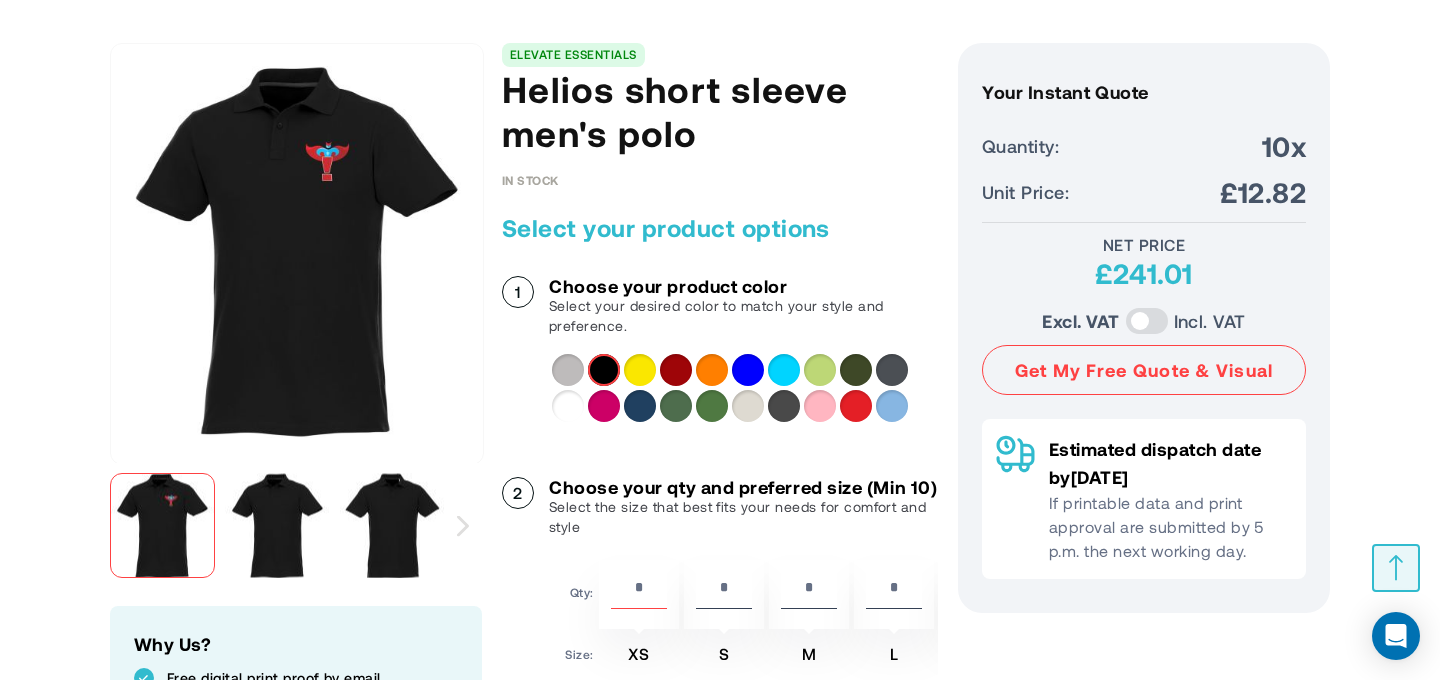 click at bounding box center [1147, 321] 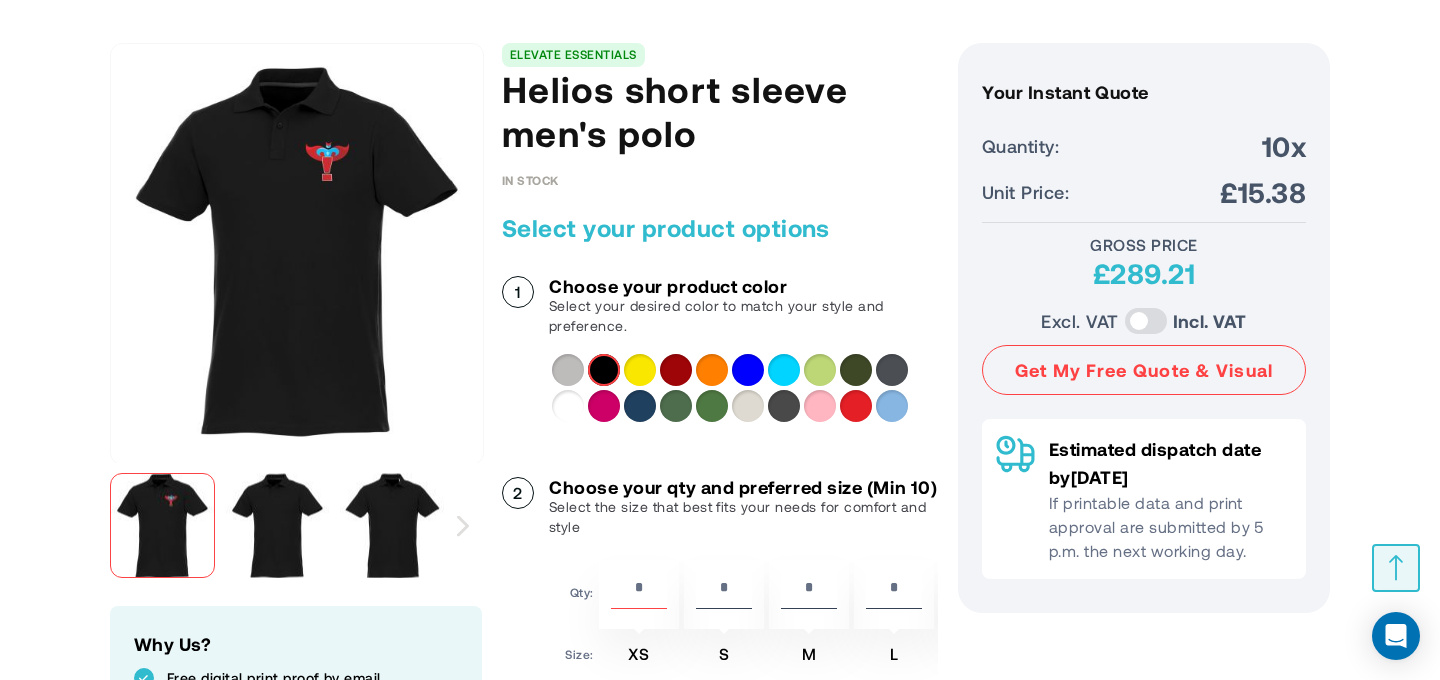 scroll, scrollTop: 0, scrollLeft: 0, axis: both 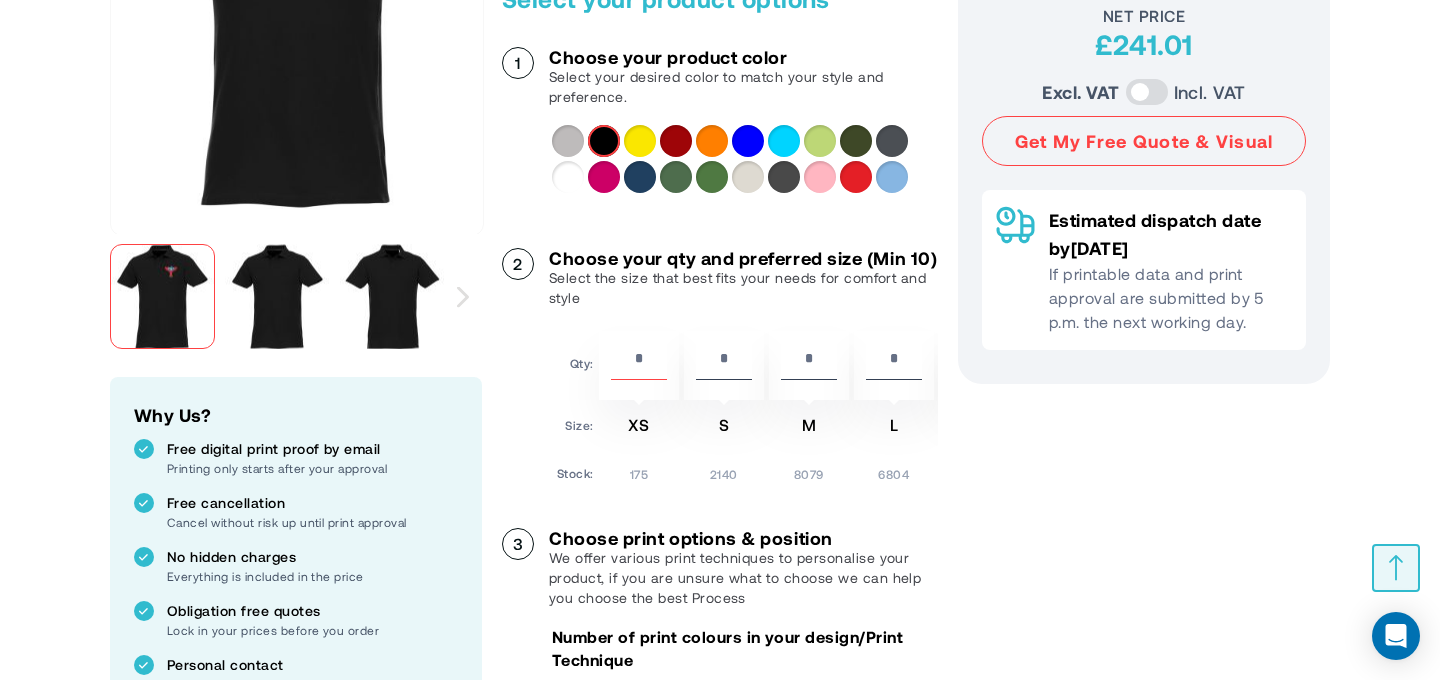 click on "S" at bounding box center (724, 429) 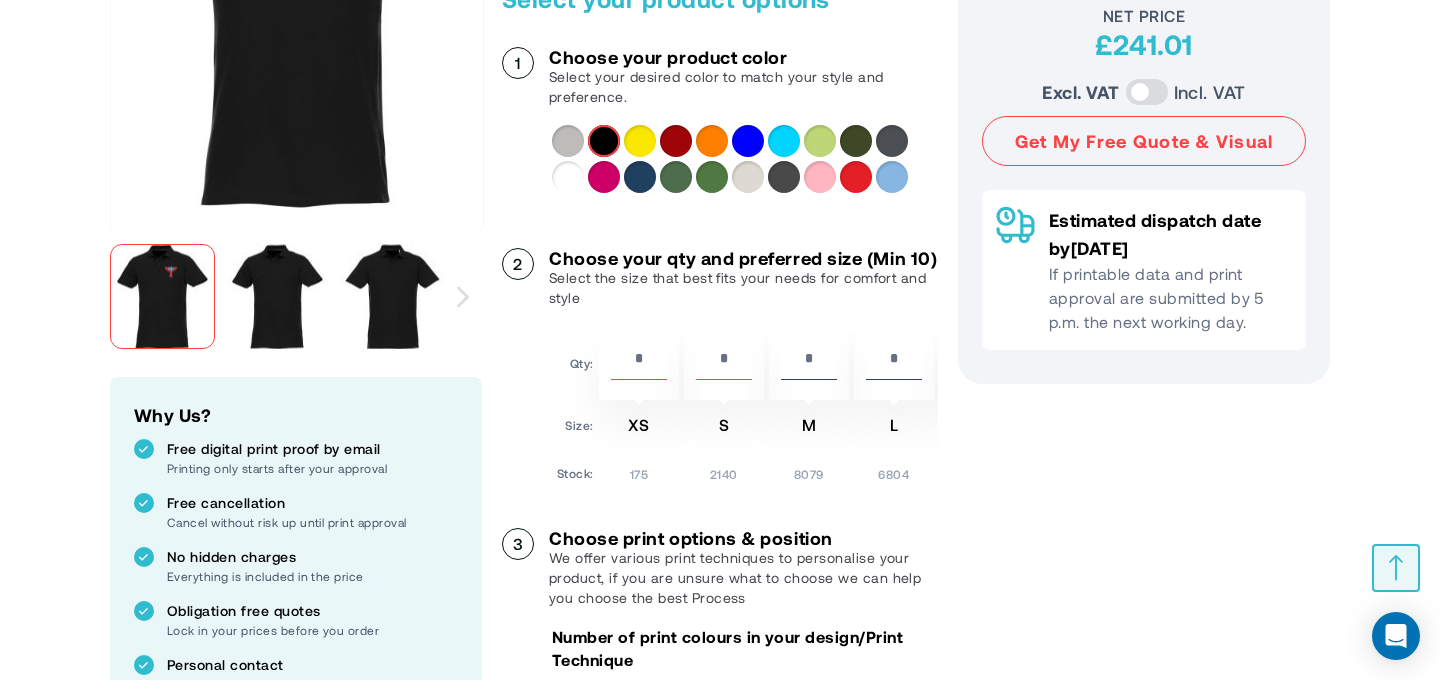 click on "*" at bounding box center (724, 363) 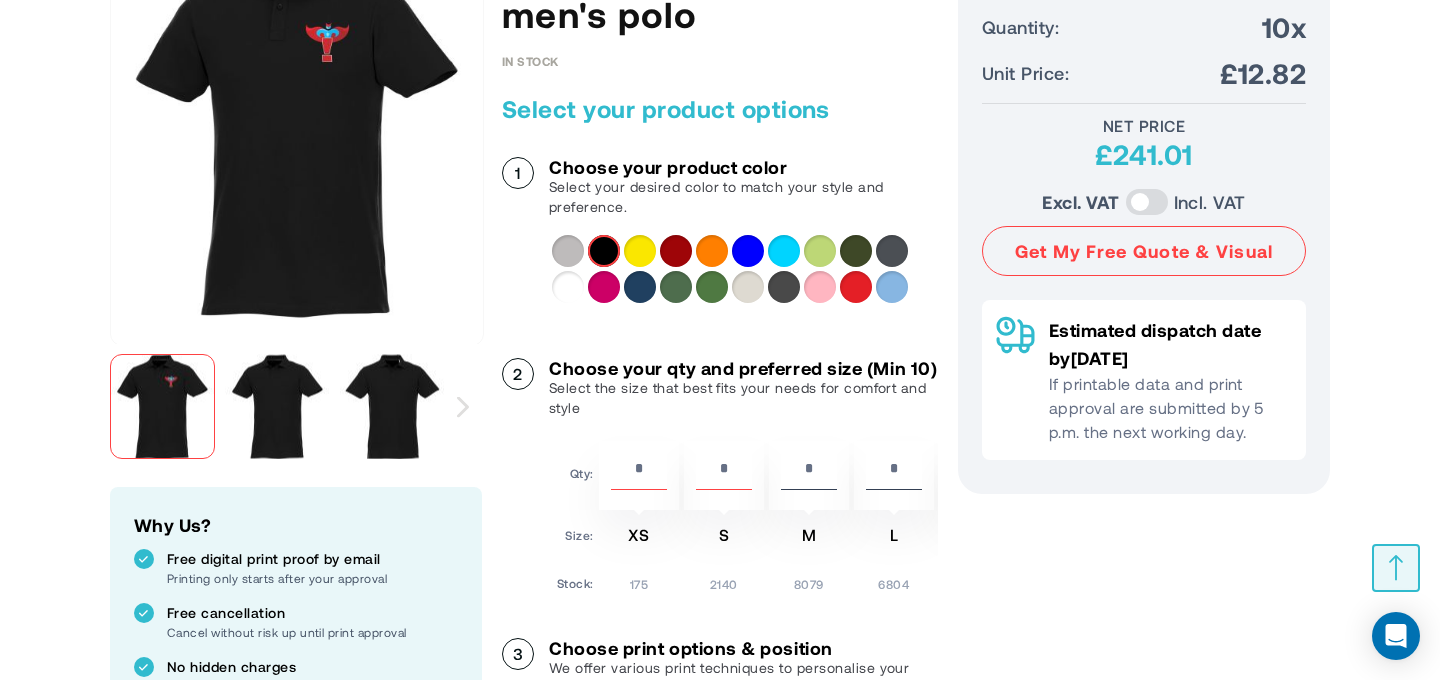 scroll, scrollTop: 269, scrollLeft: 0, axis: vertical 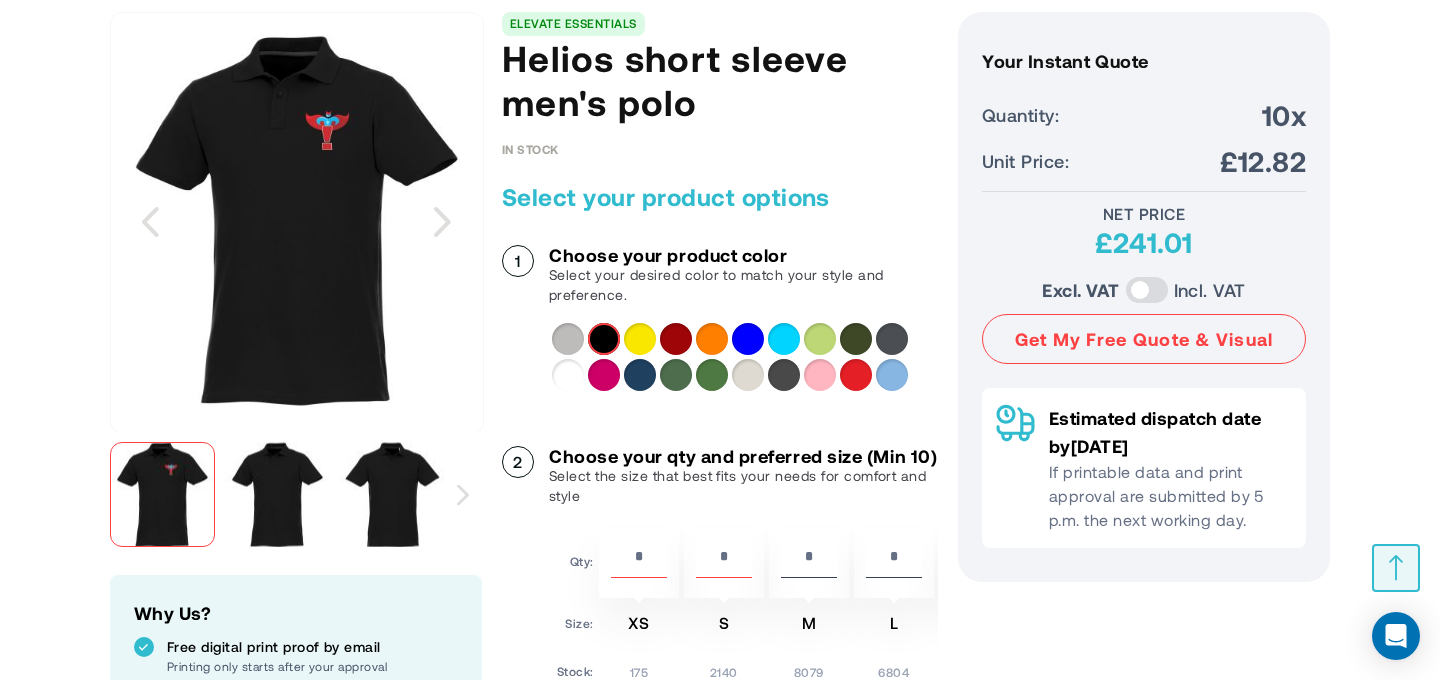 click at bounding box center (277, 494) 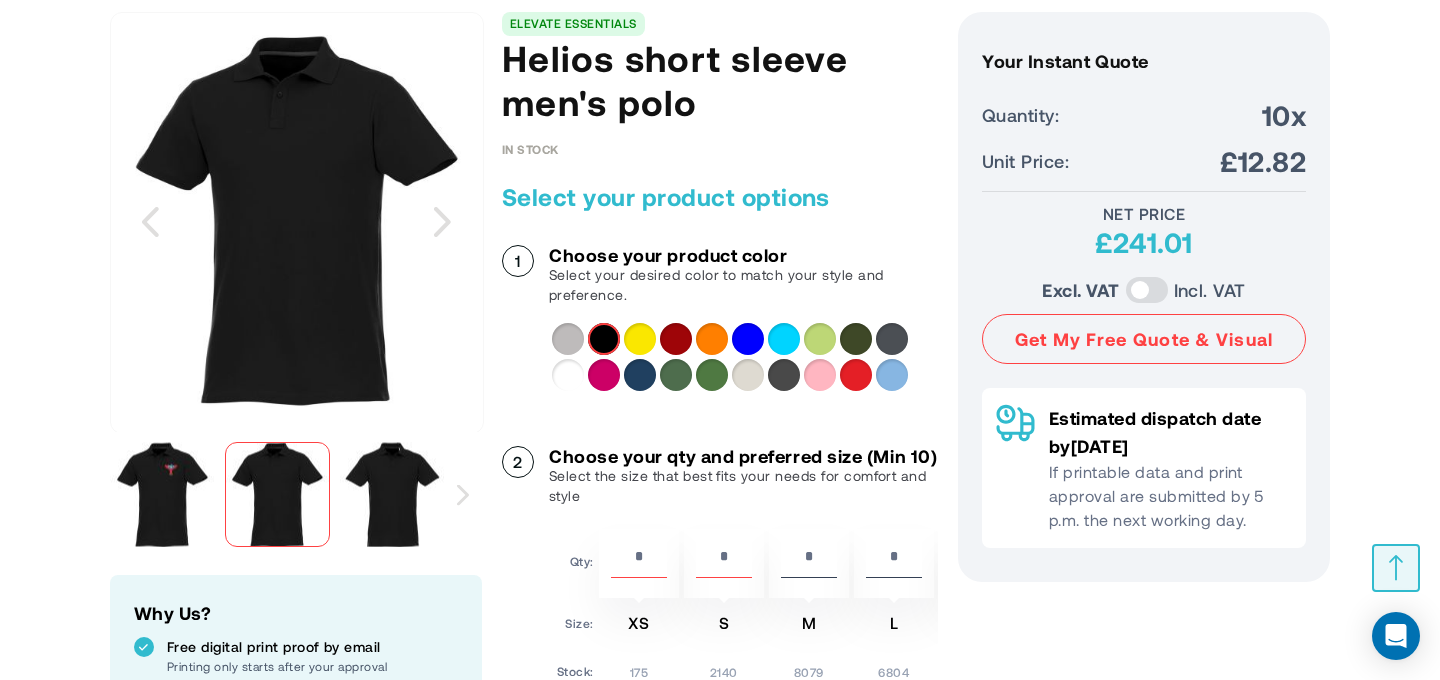 click at bounding box center [392, 494] 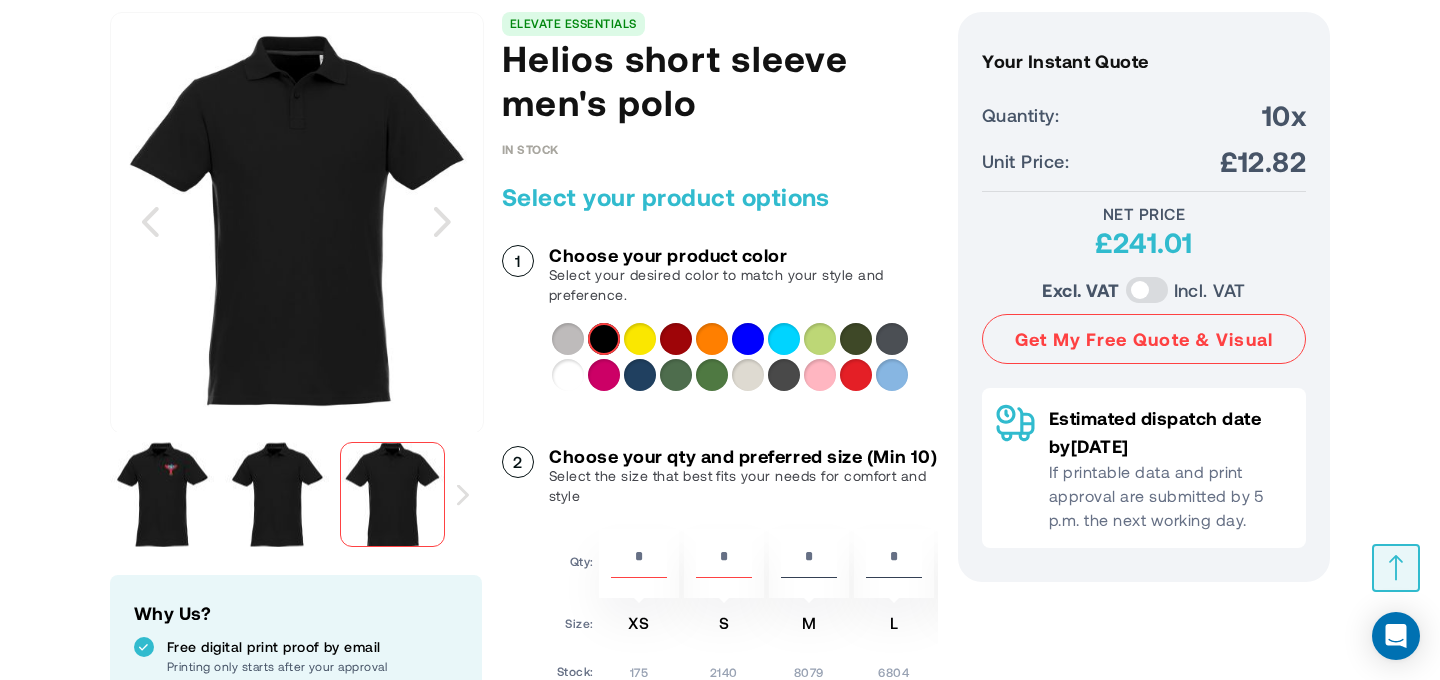 click at bounding box center (277, 494) 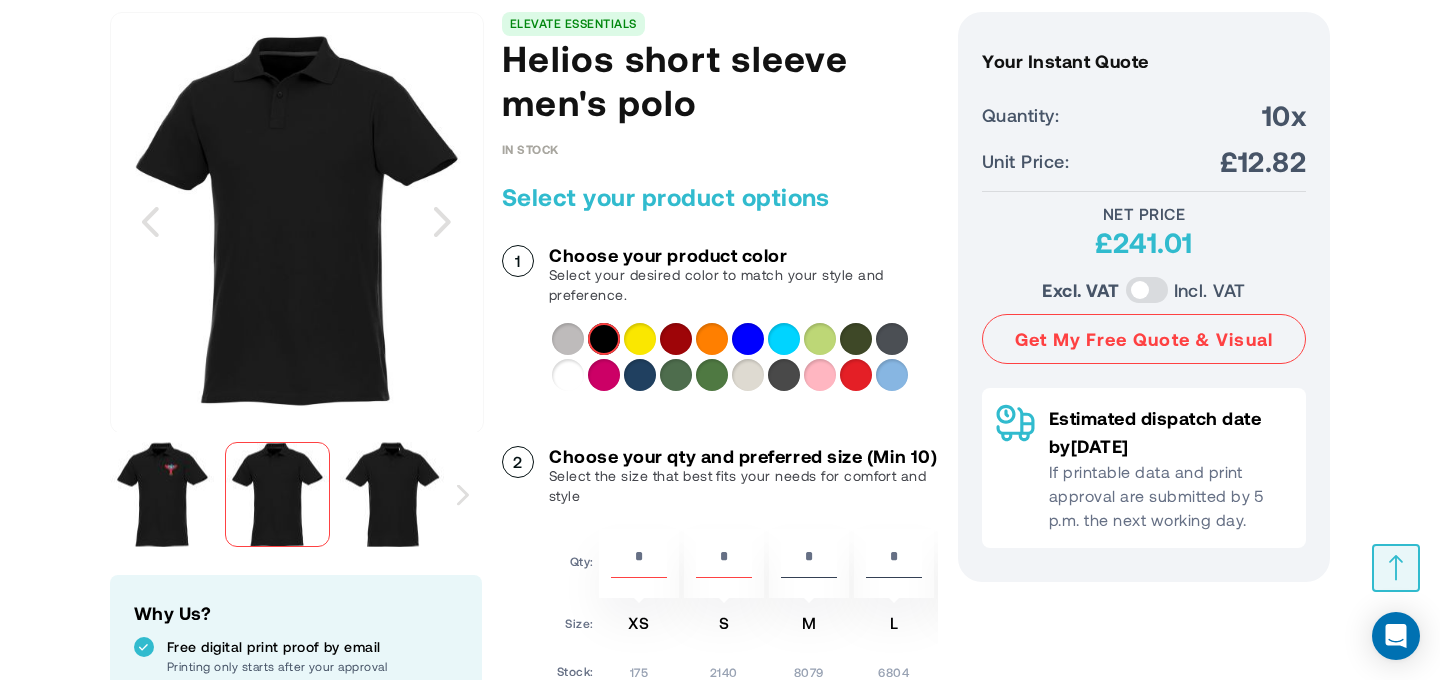 click at bounding box center [392, 494] 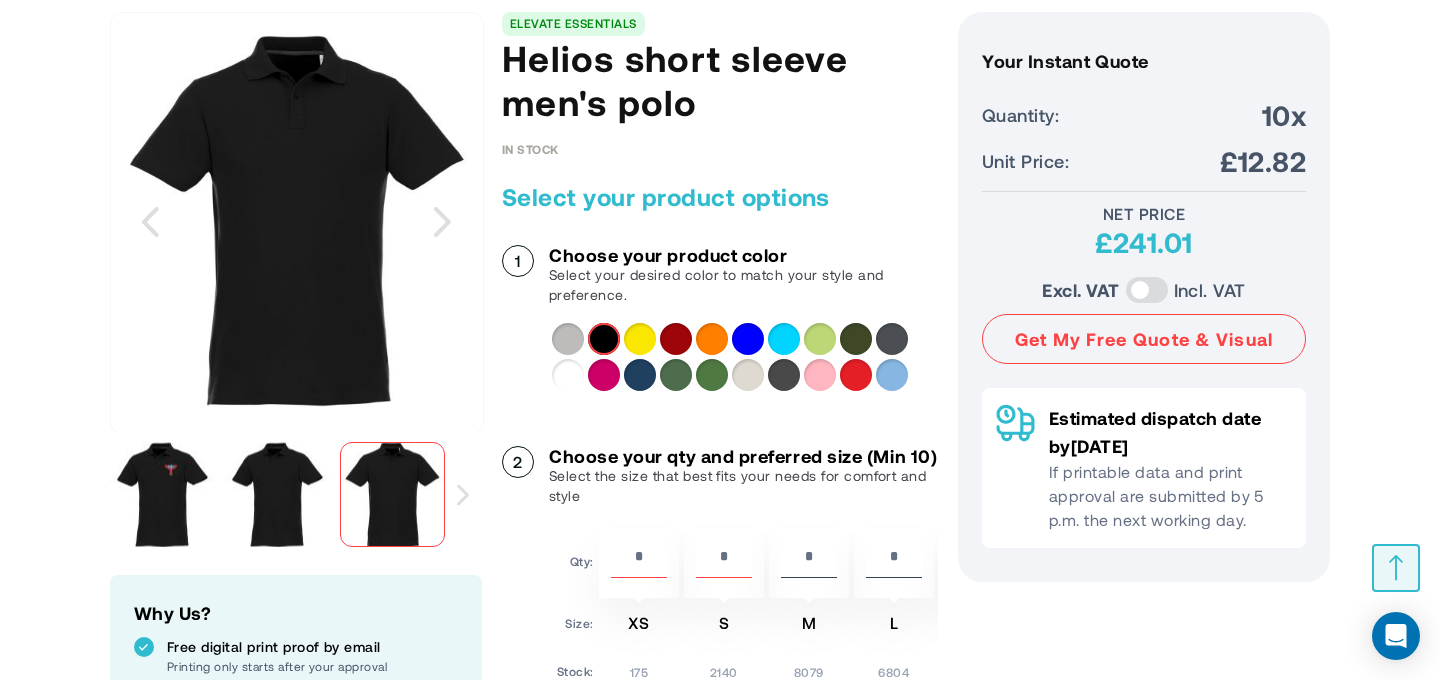 click at bounding box center [277, 494] 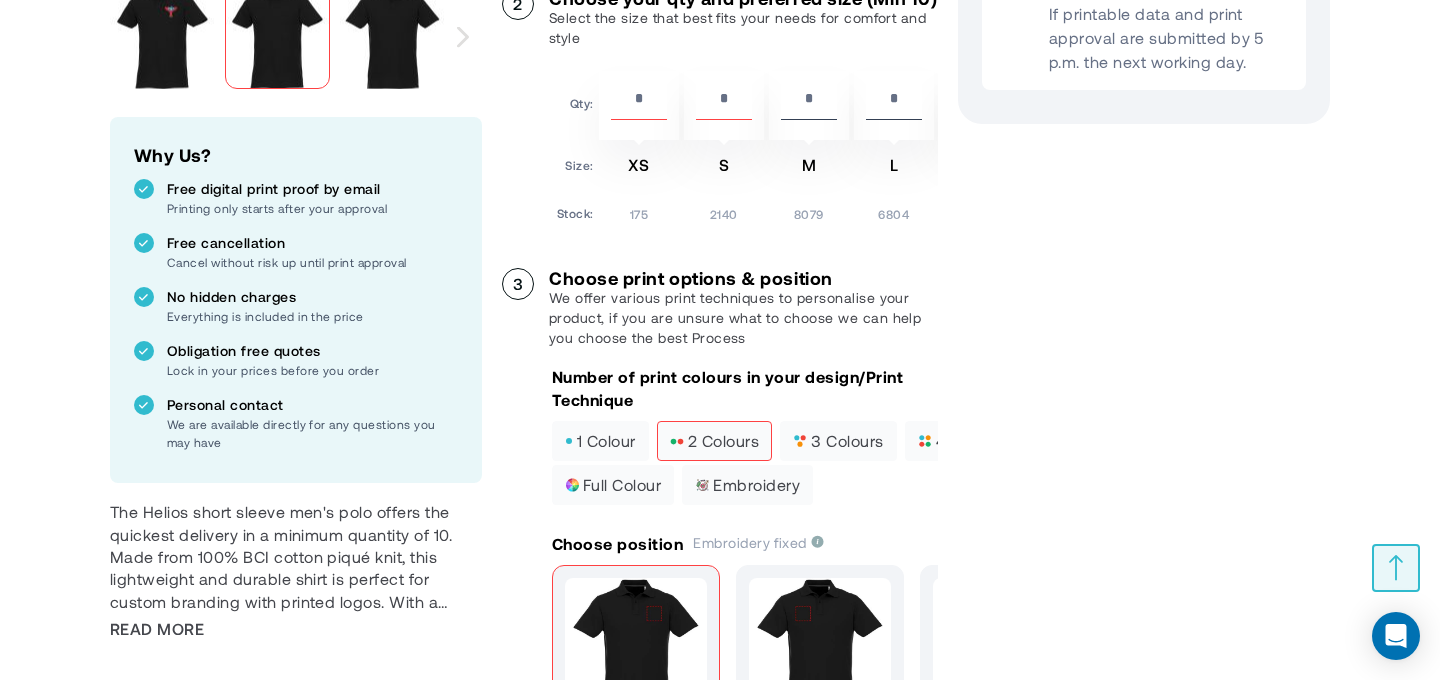 scroll, scrollTop: 733, scrollLeft: 0, axis: vertical 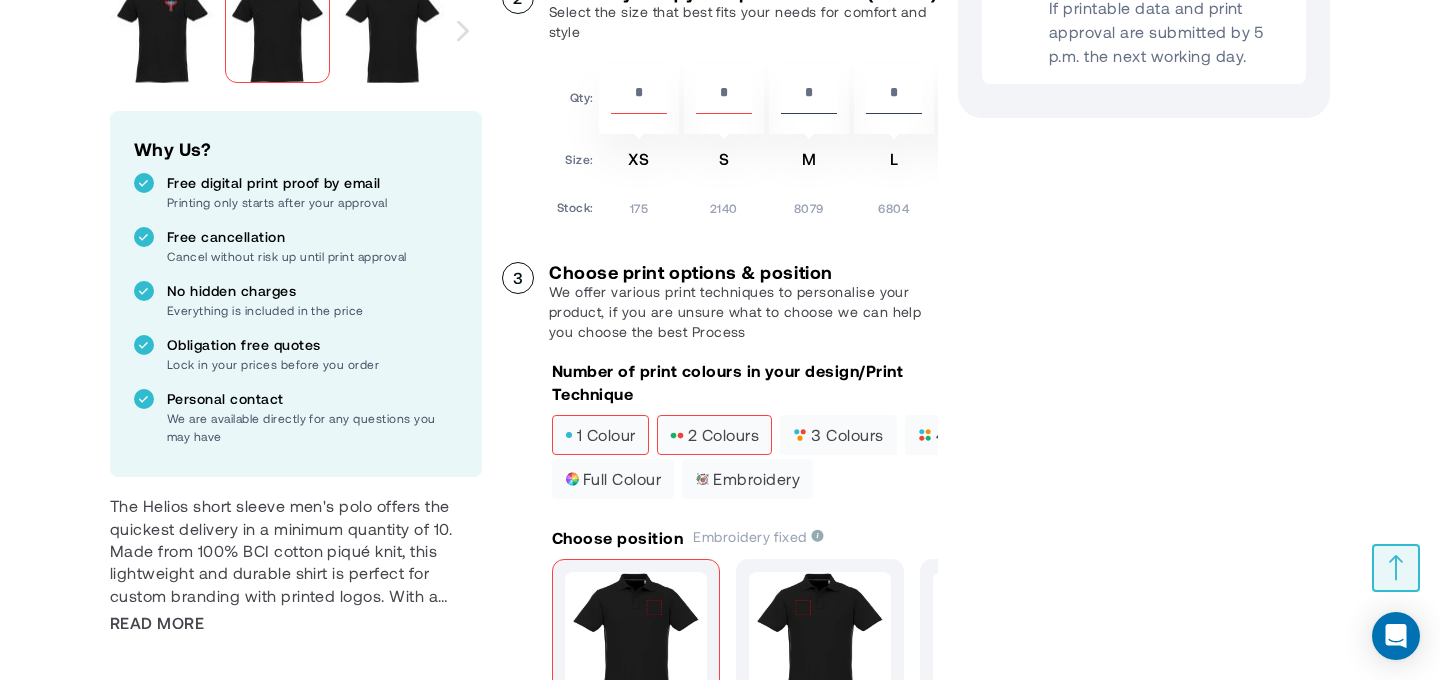 type on "*" 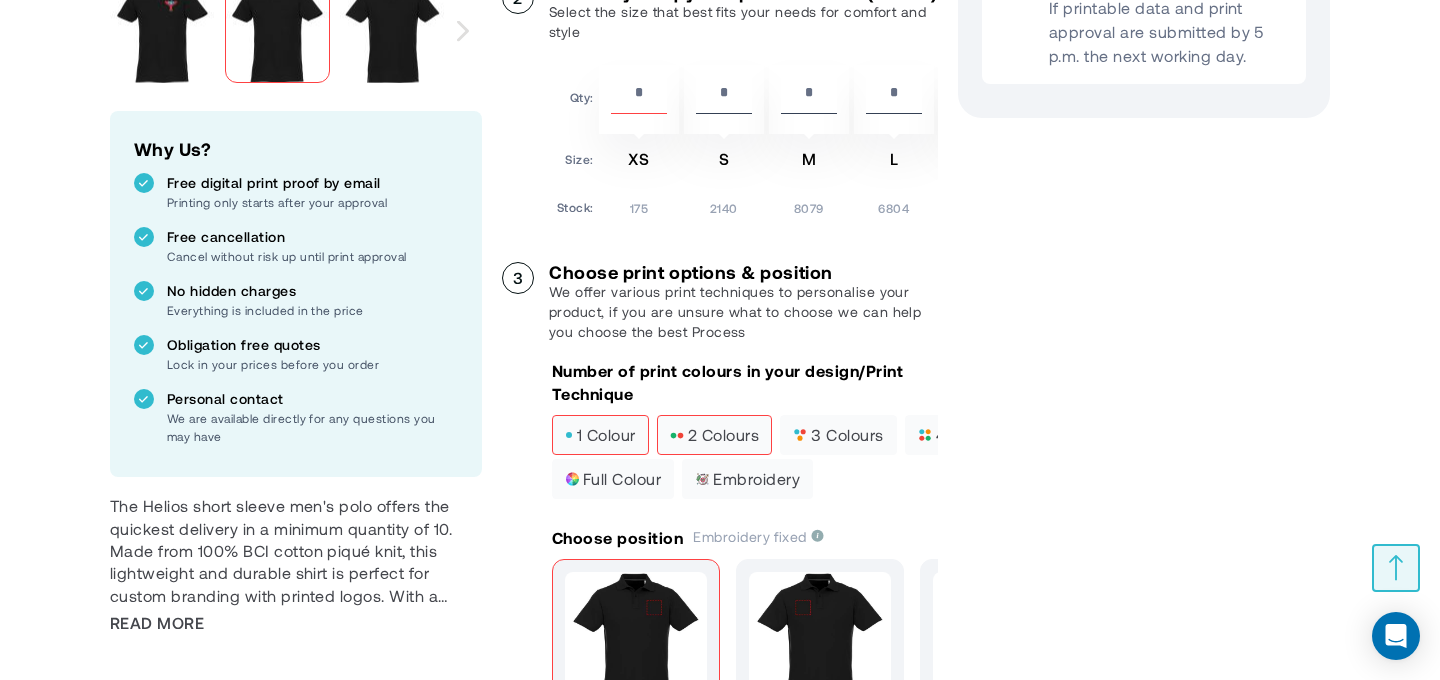 click on "The store will not work correctly when cookies are disabled.
Skip to Content
Compare
Blog
Sign In
Create an Account
Search
Search
207 125 1322" at bounding box center [720, 1246] 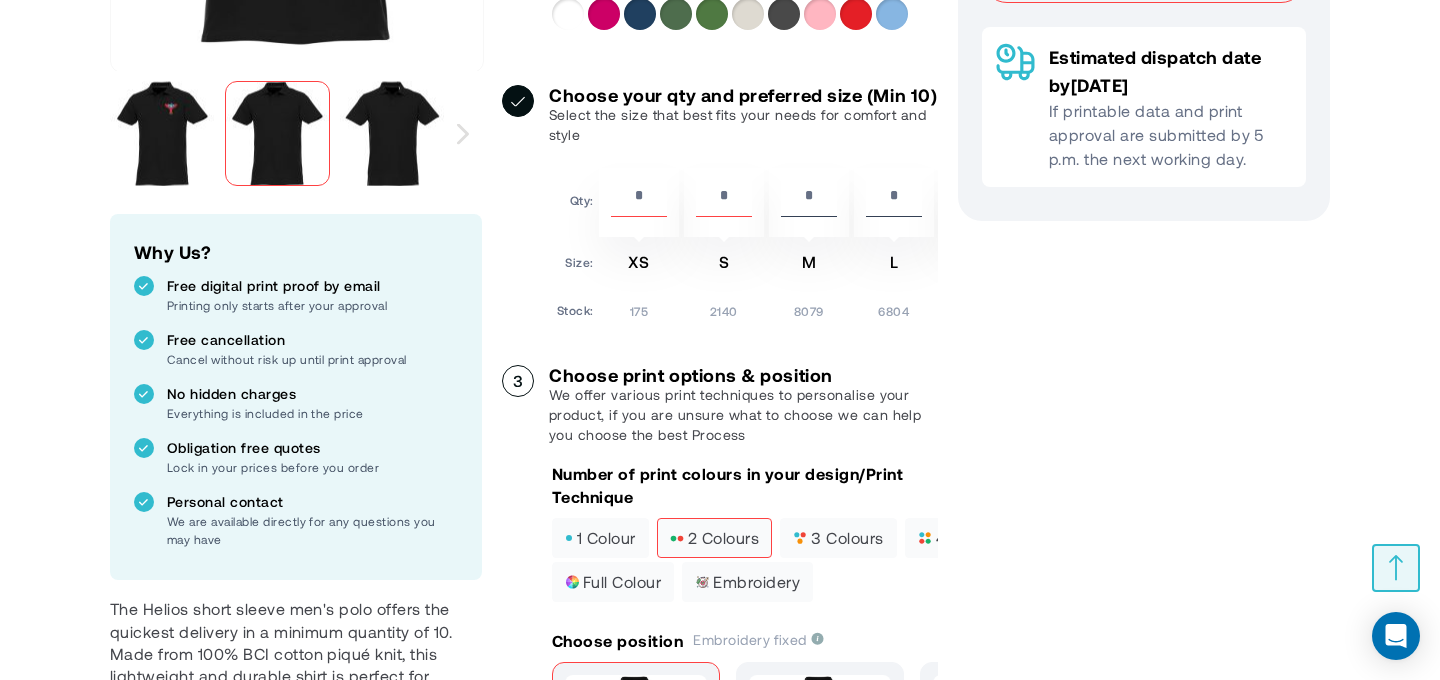scroll, scrollTop: 673, scrollLeft: 0, axis: vertical 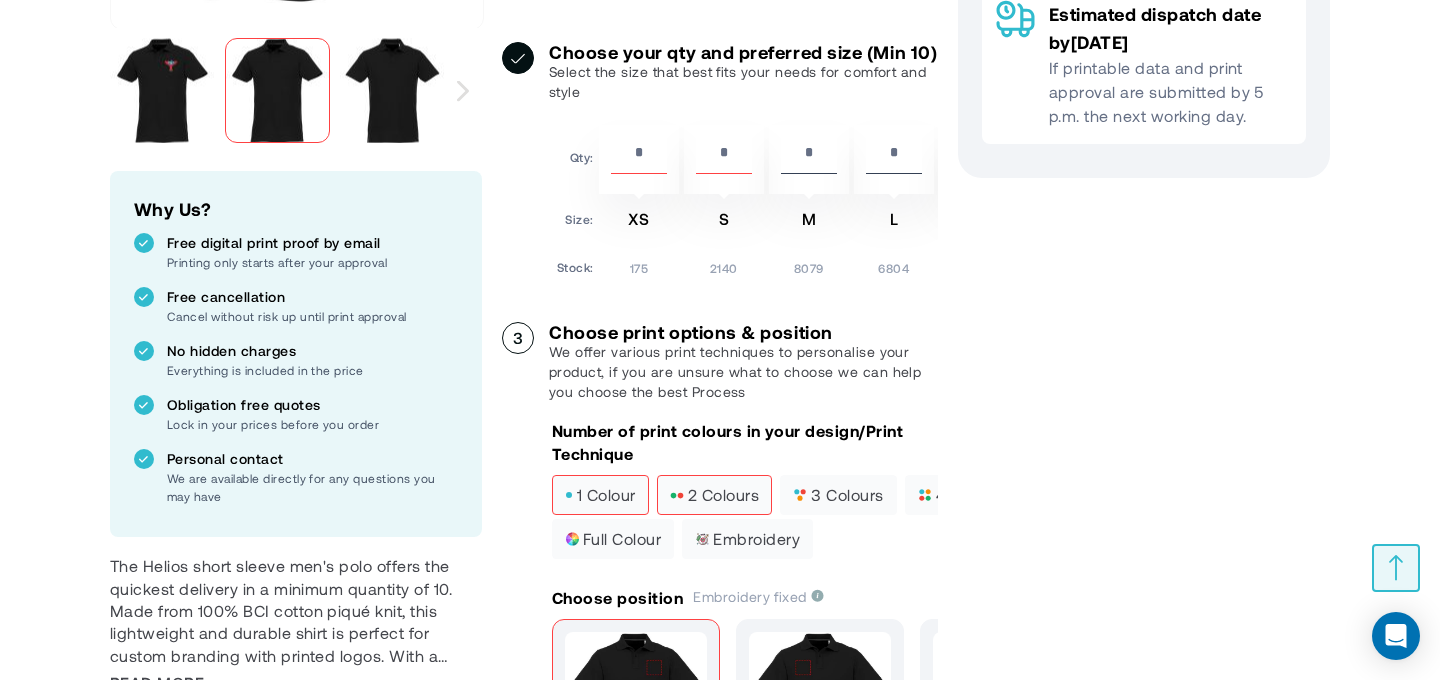 click on "1 colour" at bounding box center (600, 495) 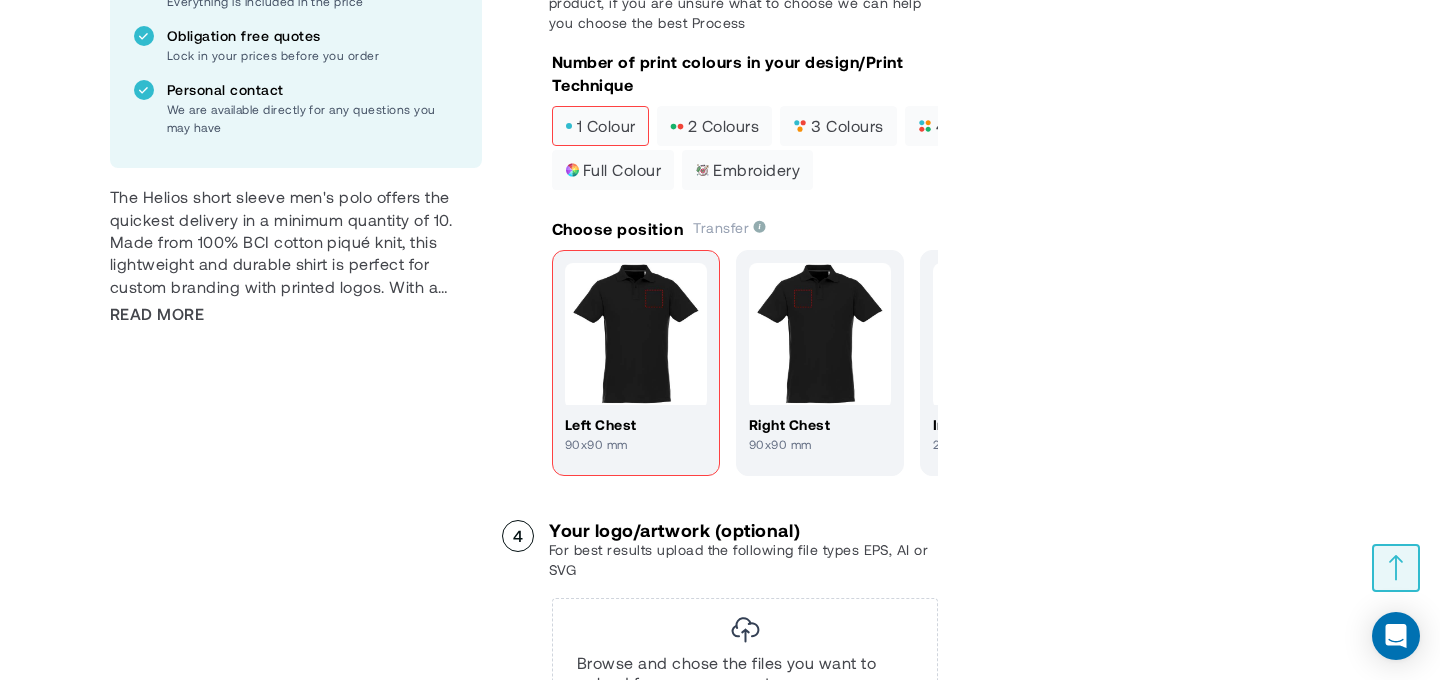 scroll, scrollTop: 1101, scrollLeft: 0, axis: vertical 